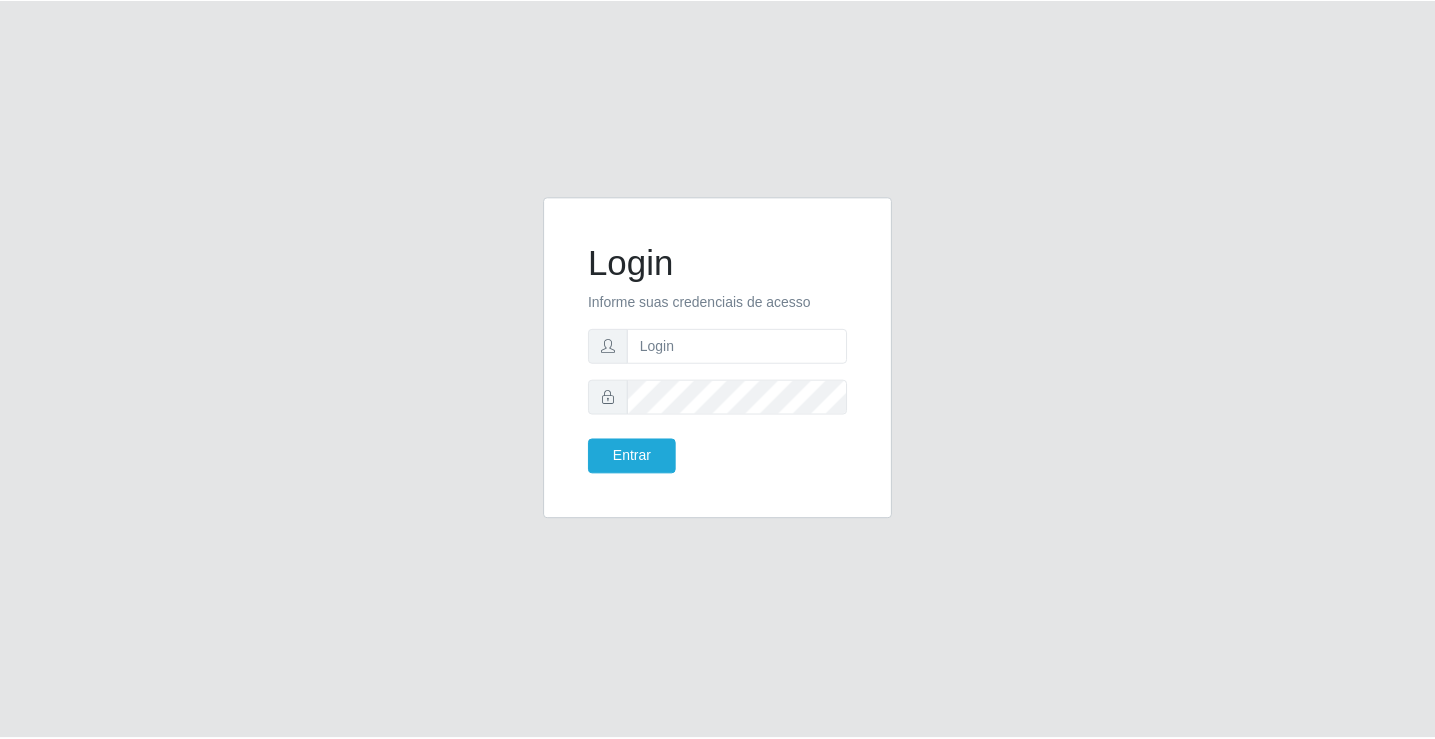 scroll, scrollTop: 0, scrollLeft: 0, axis: both 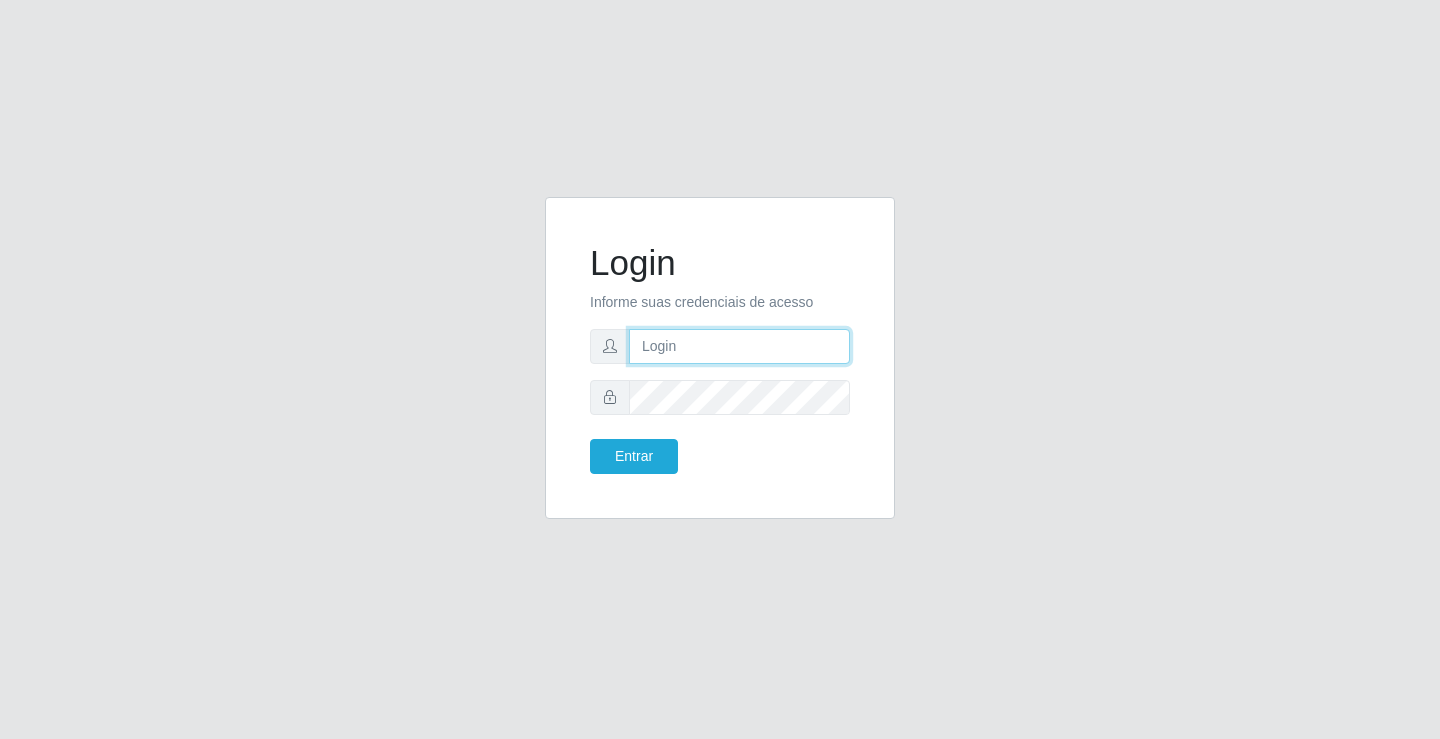 click at bounding box center [739, 346] 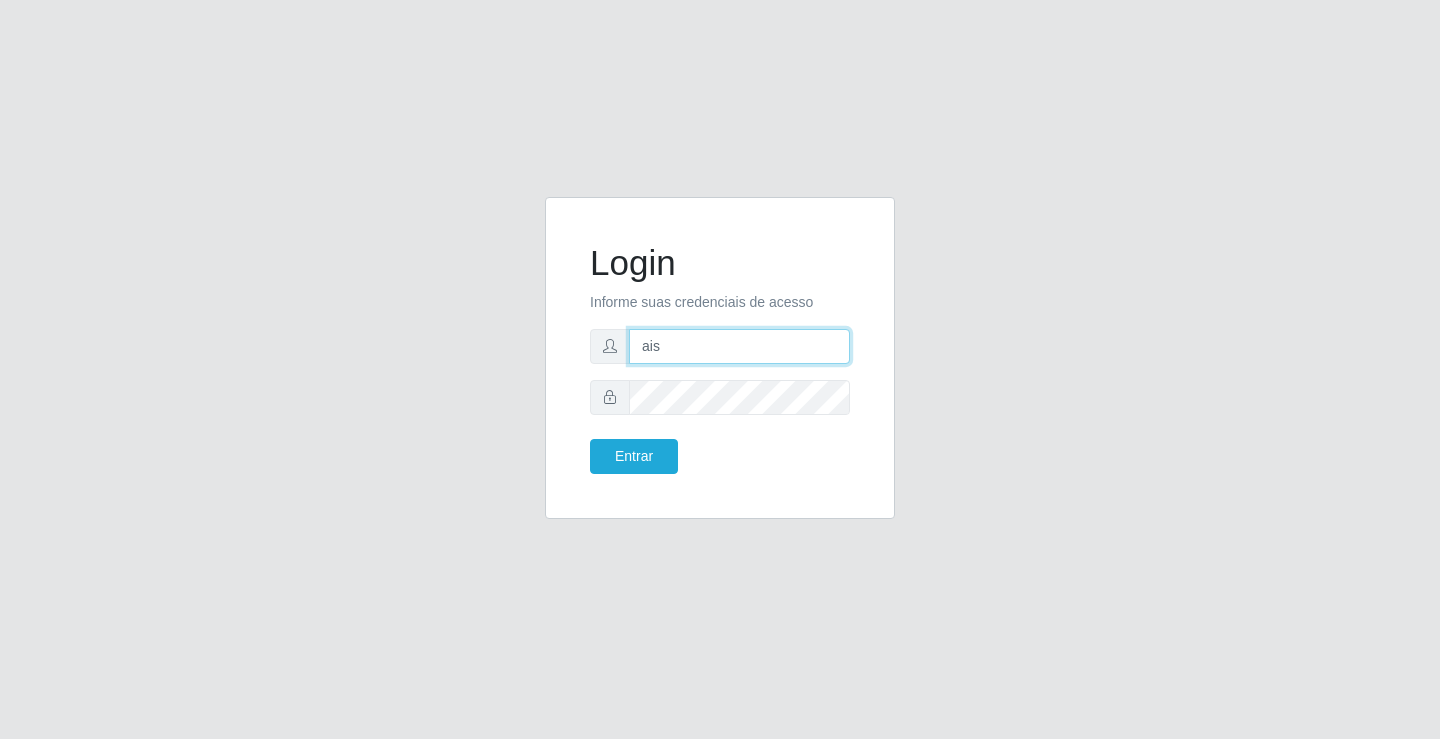 type on "aislan@example.com" 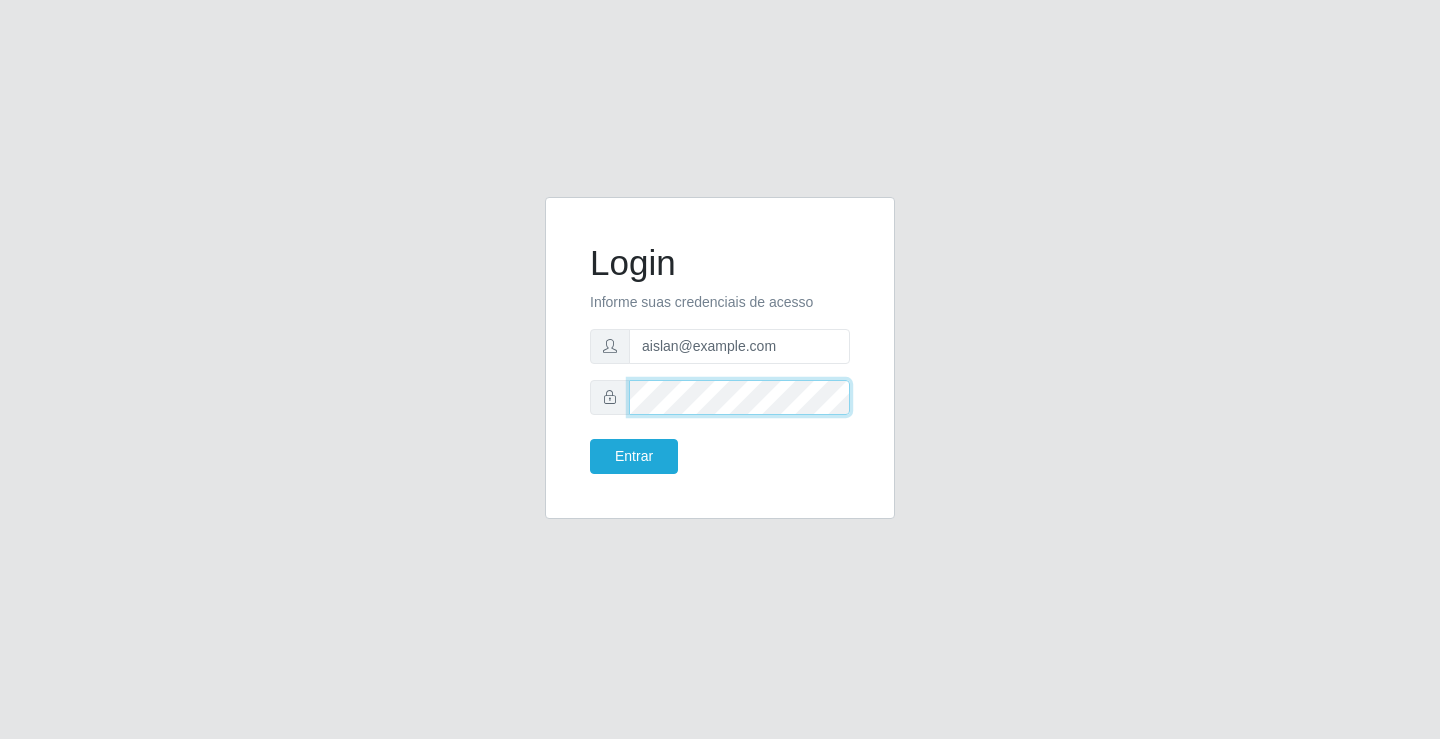 click on "Entrar" at bounding box center (634, 456) 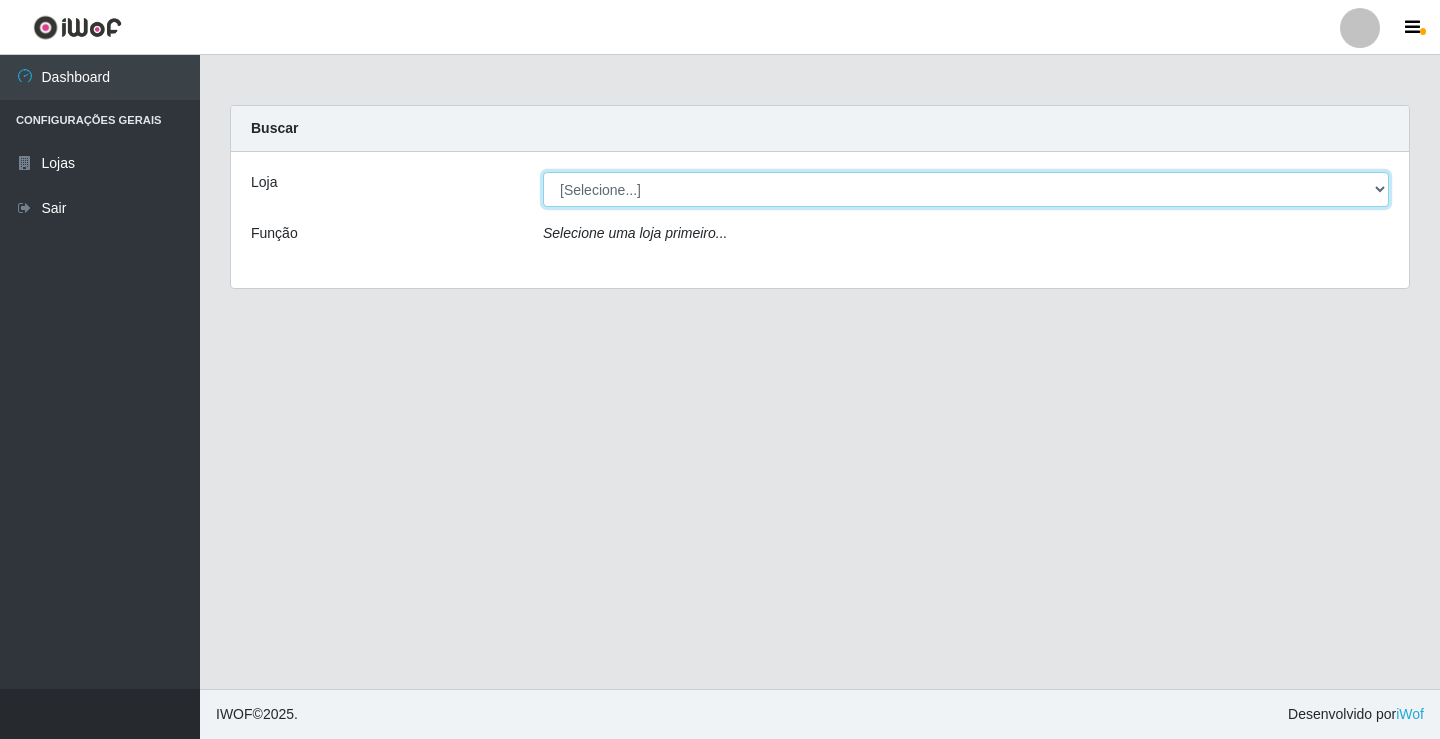 click on "[Selecione...] Ideal - Conceição" at bounding box center (966, 189) 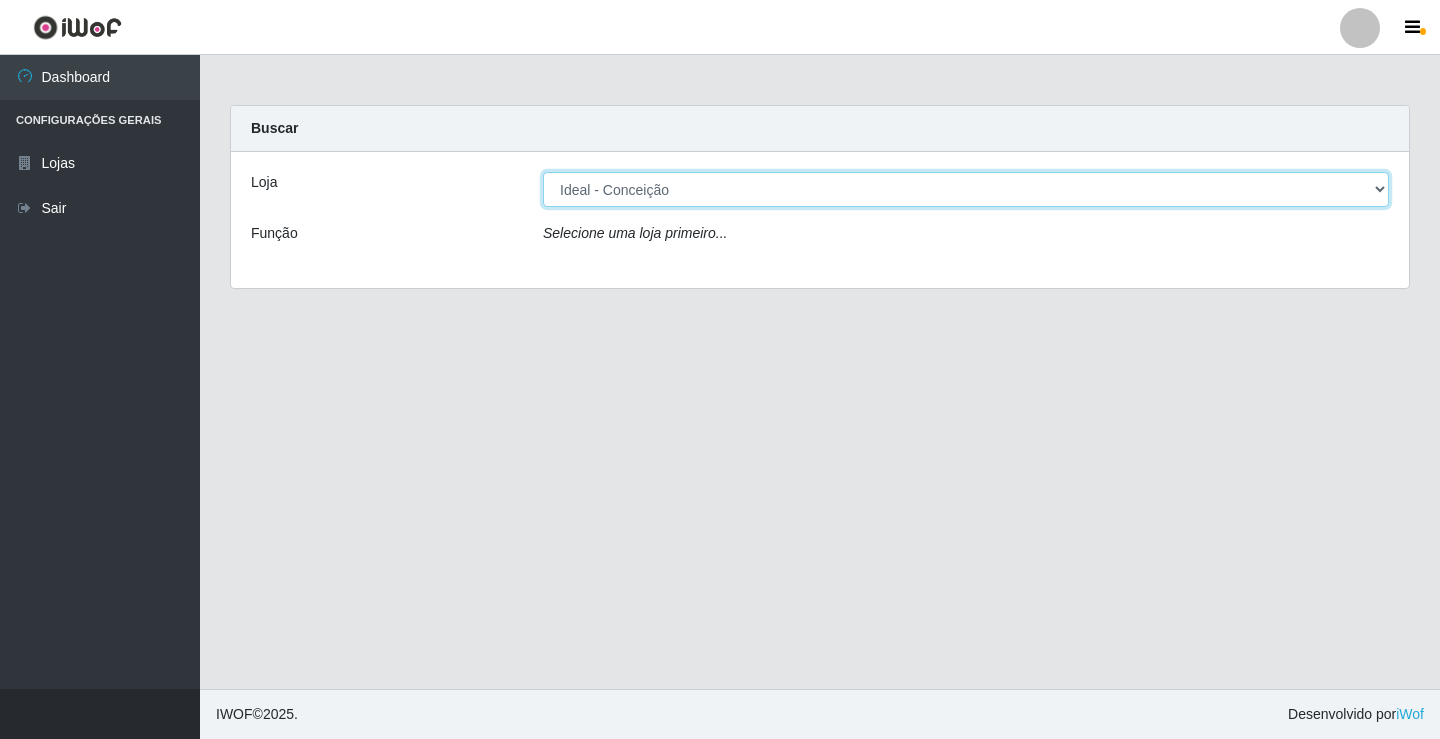 click on "[Selecione...] Ideal - Conceição" at bounding box center [966, 189] 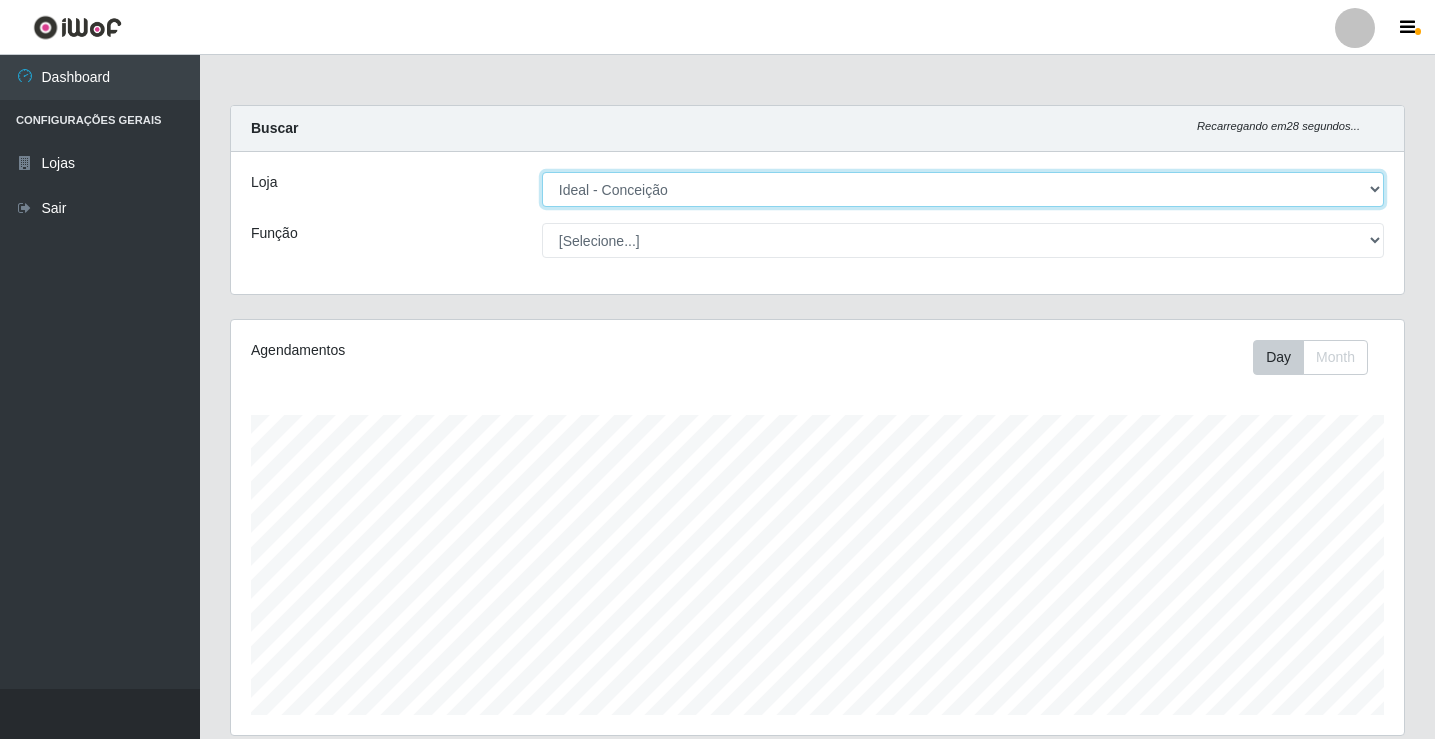 scroll, scrollTop: 999585, scrollLeft: 998827, axis: both 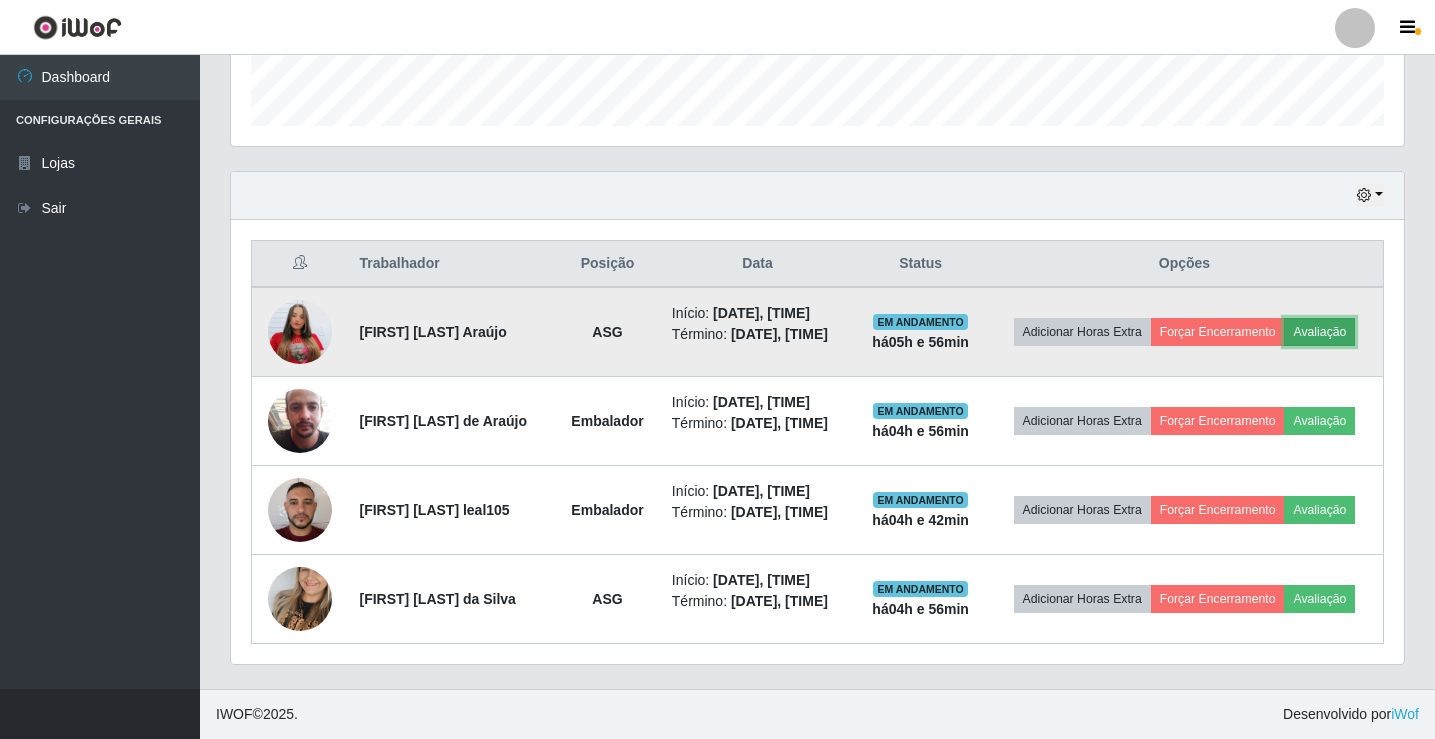 click on "Avaliação" at bounding box center (1319, 332) 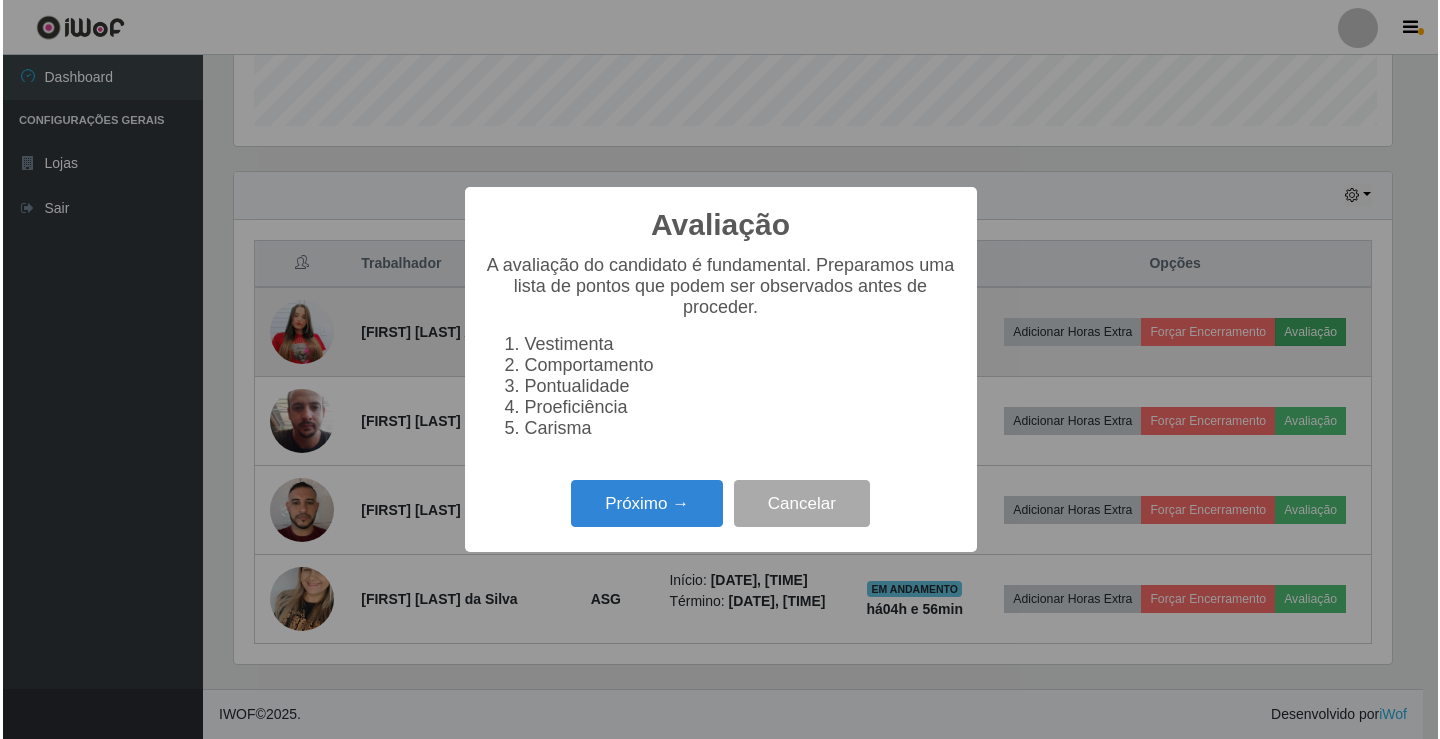 scroll, scrollTop: 999585, scrollLeft: 998837, axis: both 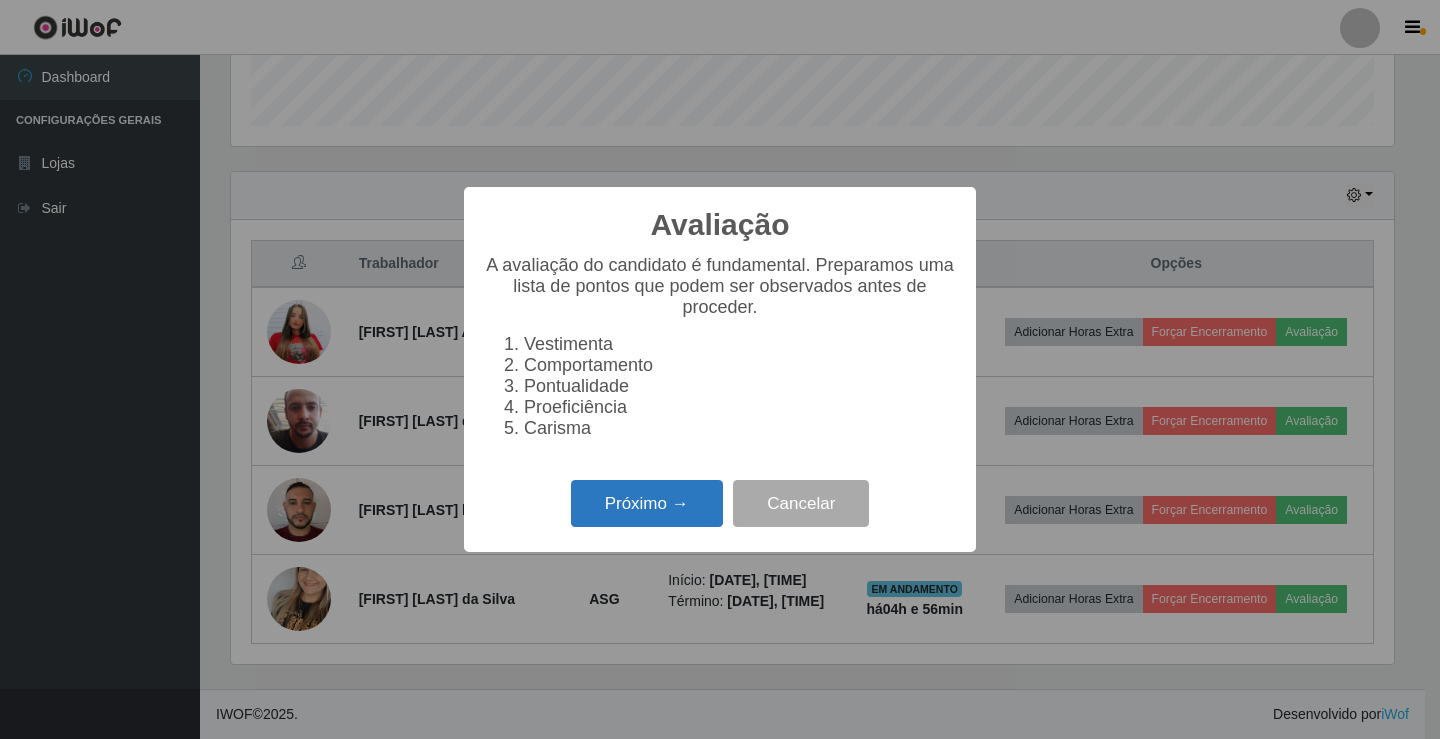 click on "Próximo →" at bounding box center (647, 503) 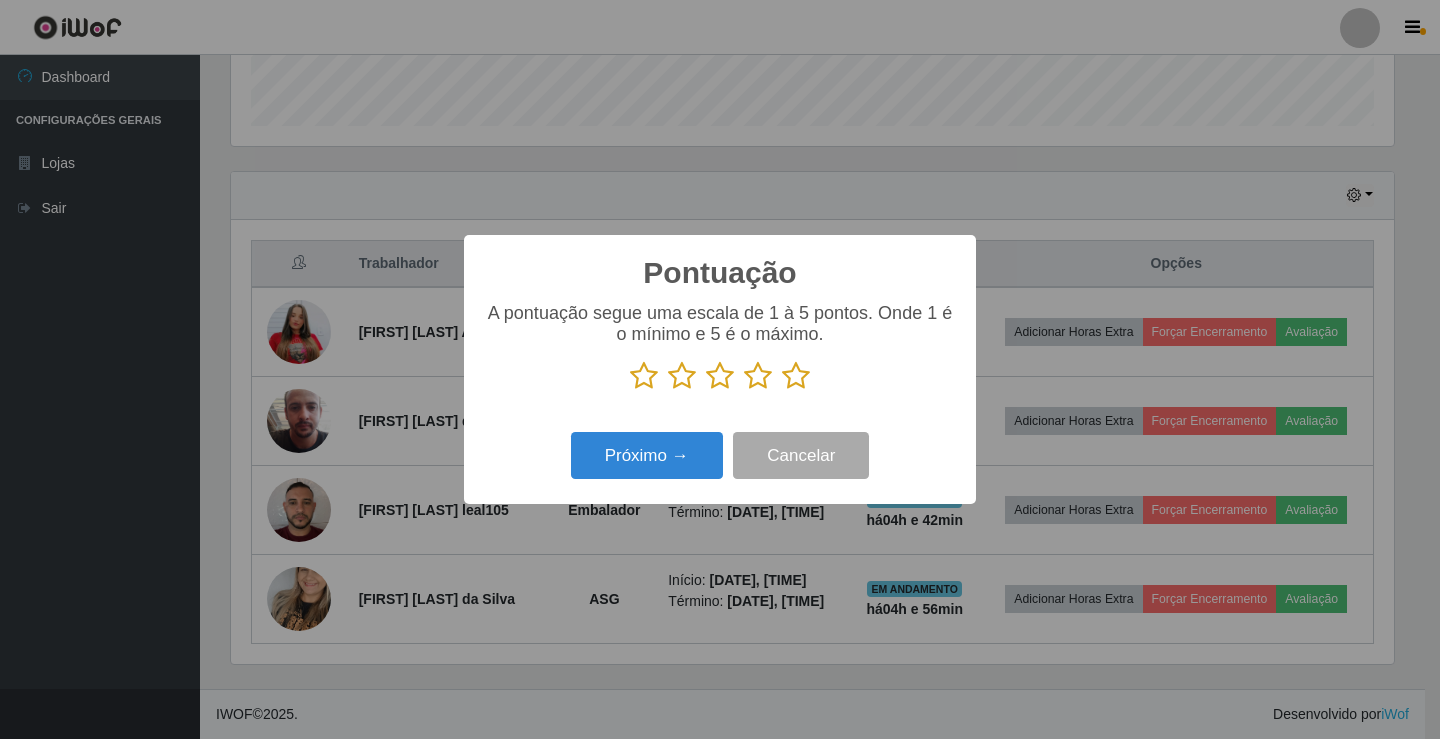 drag, startPoint x: 797, startPoint y: 376, endPoint x: 743, endPoint y: 422, distance: 70.93659 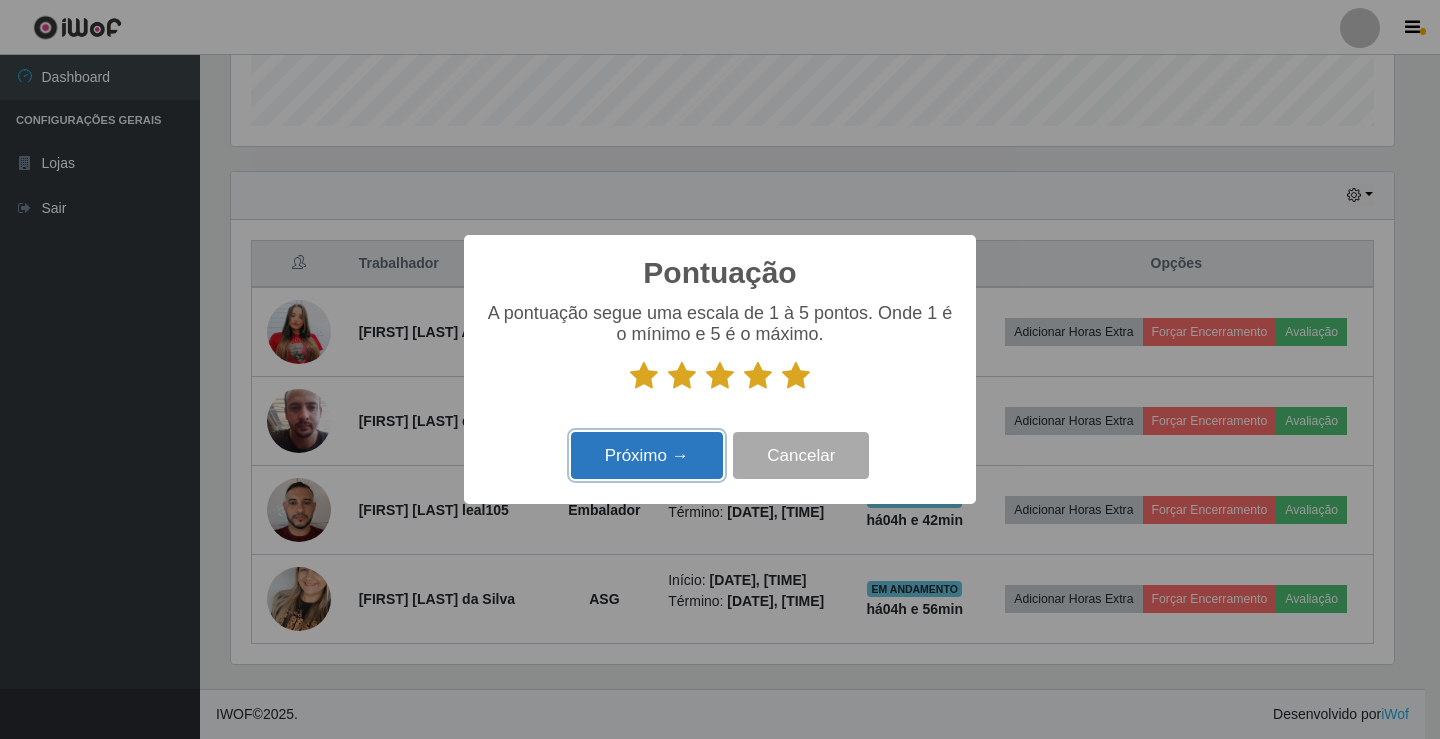 click on "Próximo →" at bounding box center [647, 455] 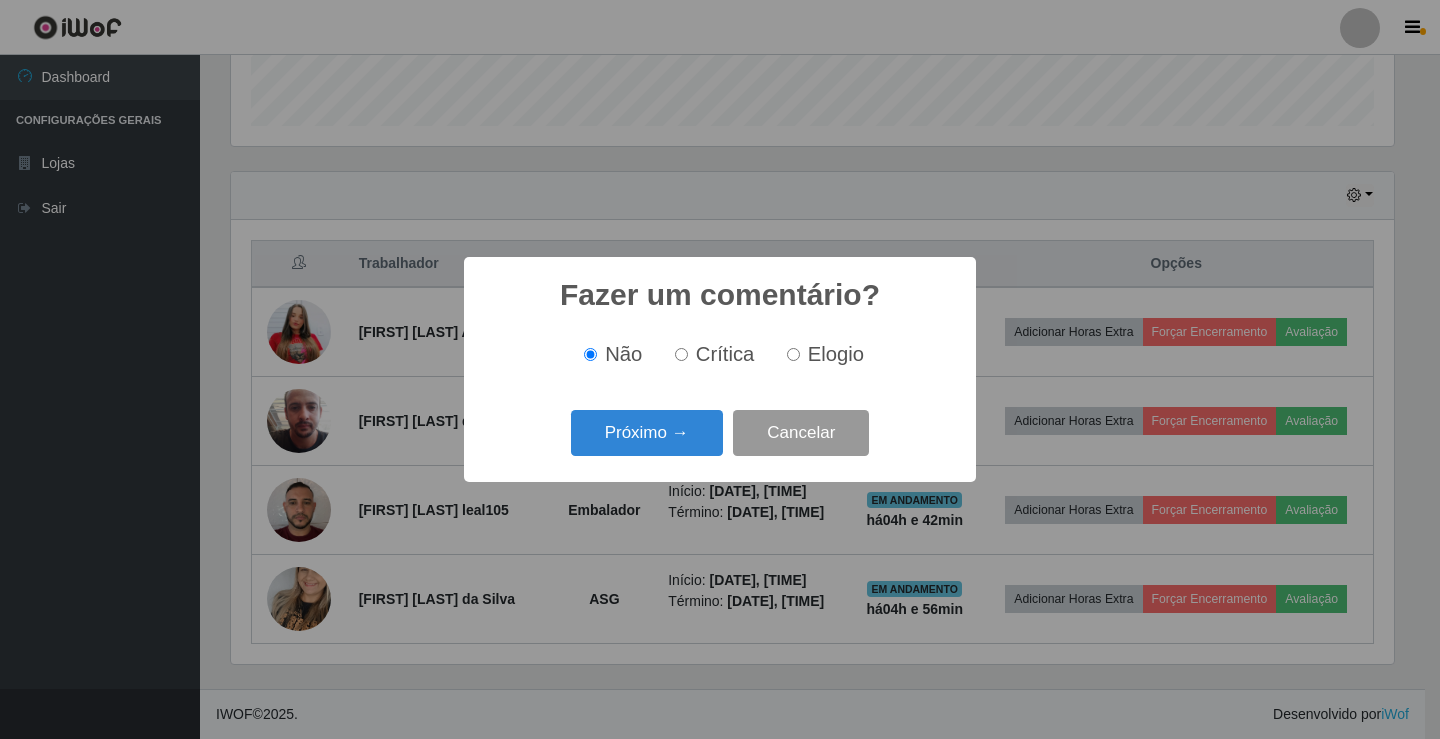 scroll, scrollTop: 999585, scrollLeft: 998837, axis: both 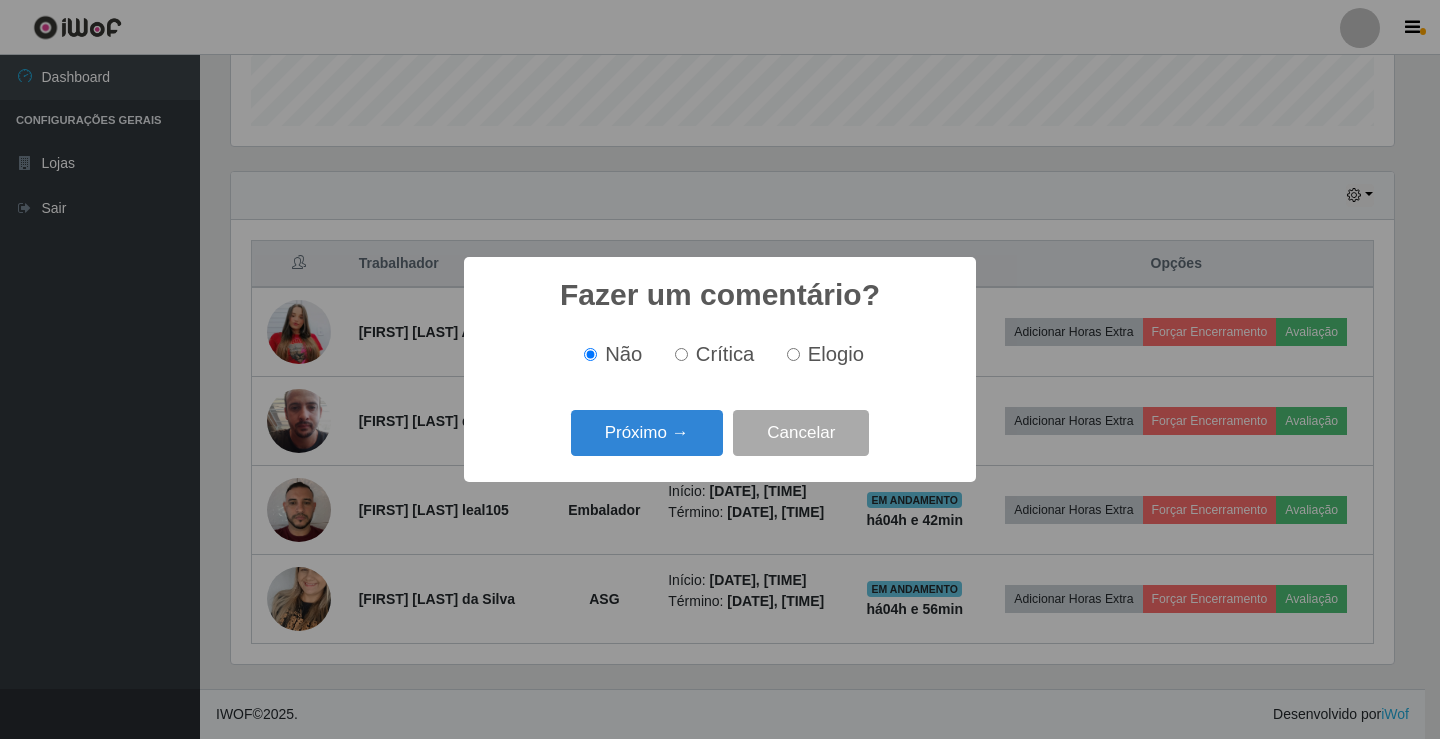 click on "Elogio" at bounding box center (821, 354) 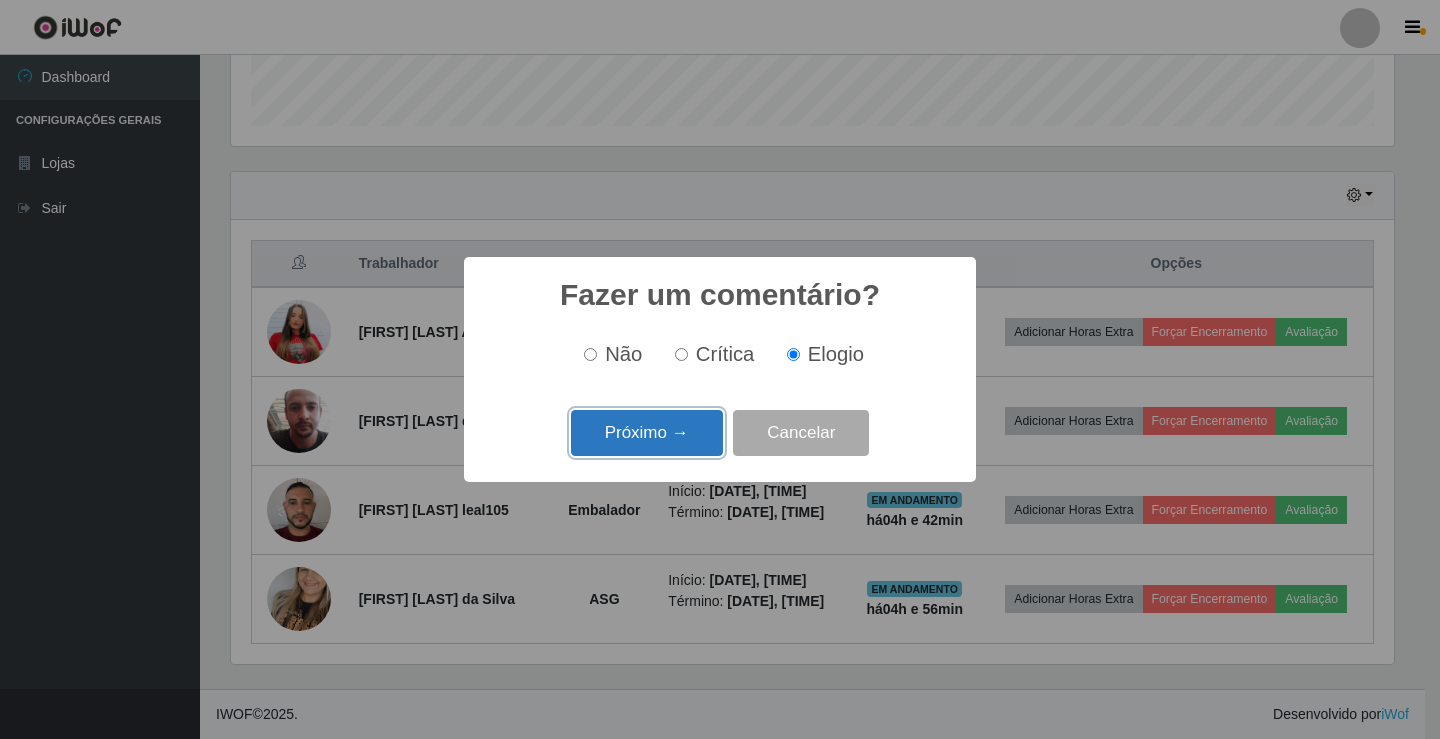 click on "Próximo →" at bounding box center (647, 433) 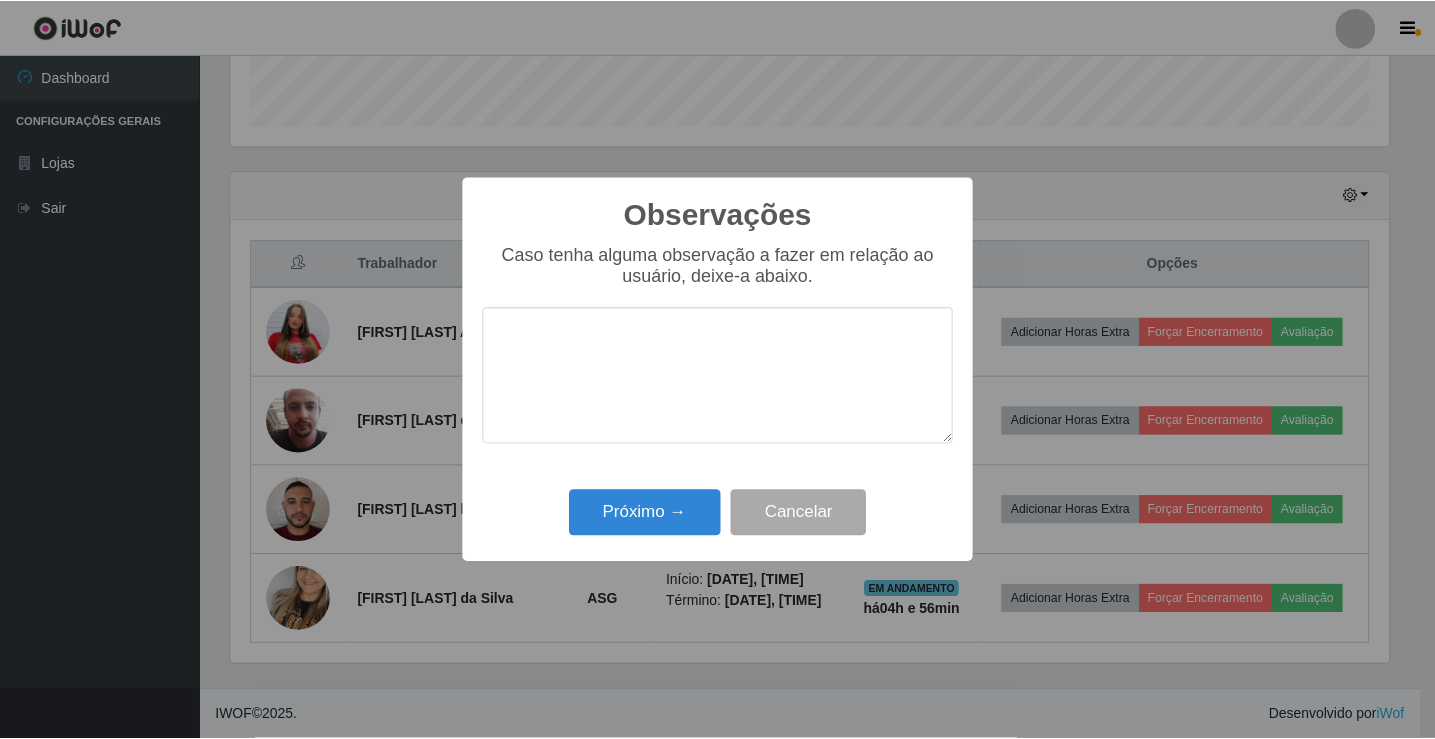 scroll, scrollTop: 999585, scrollLeft: 998837, axis: both 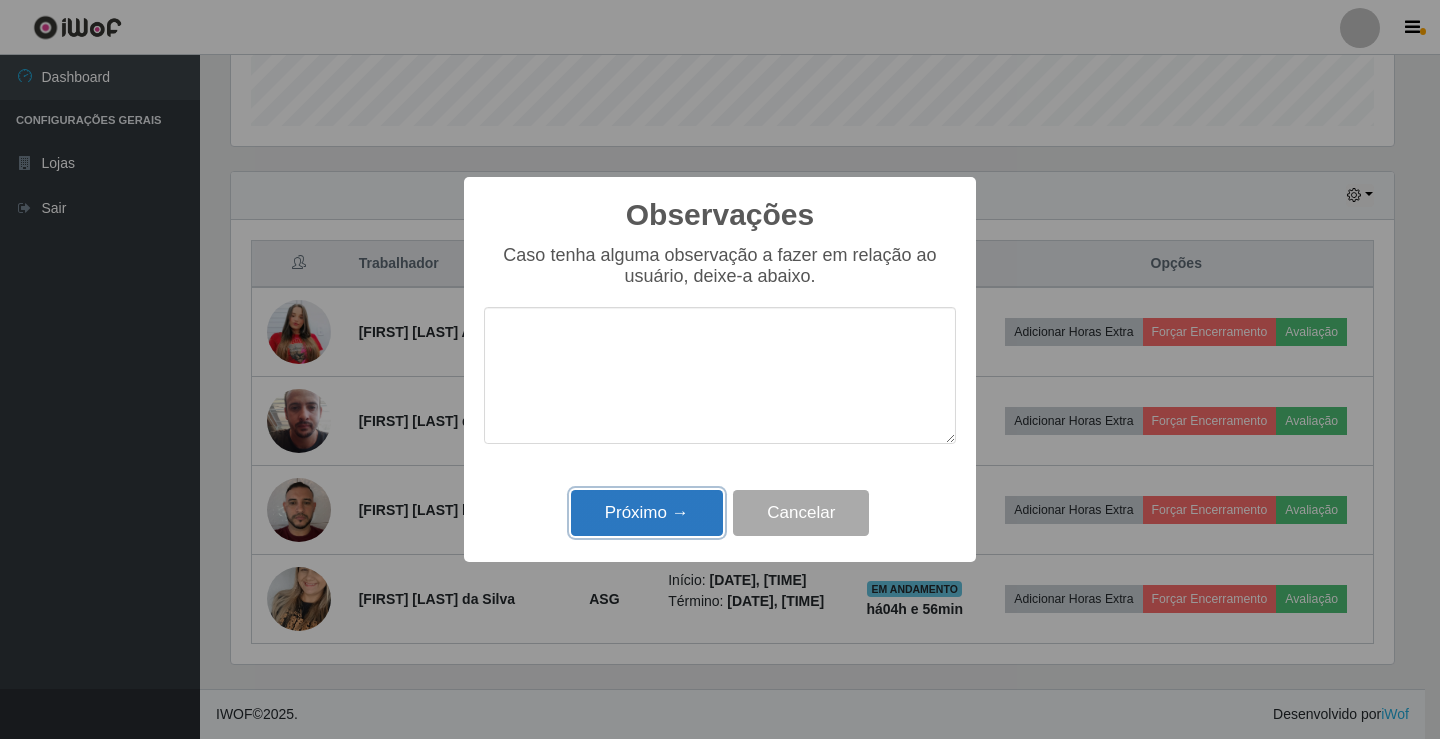 click on "Próximo →" at bounding box center (647, 513) 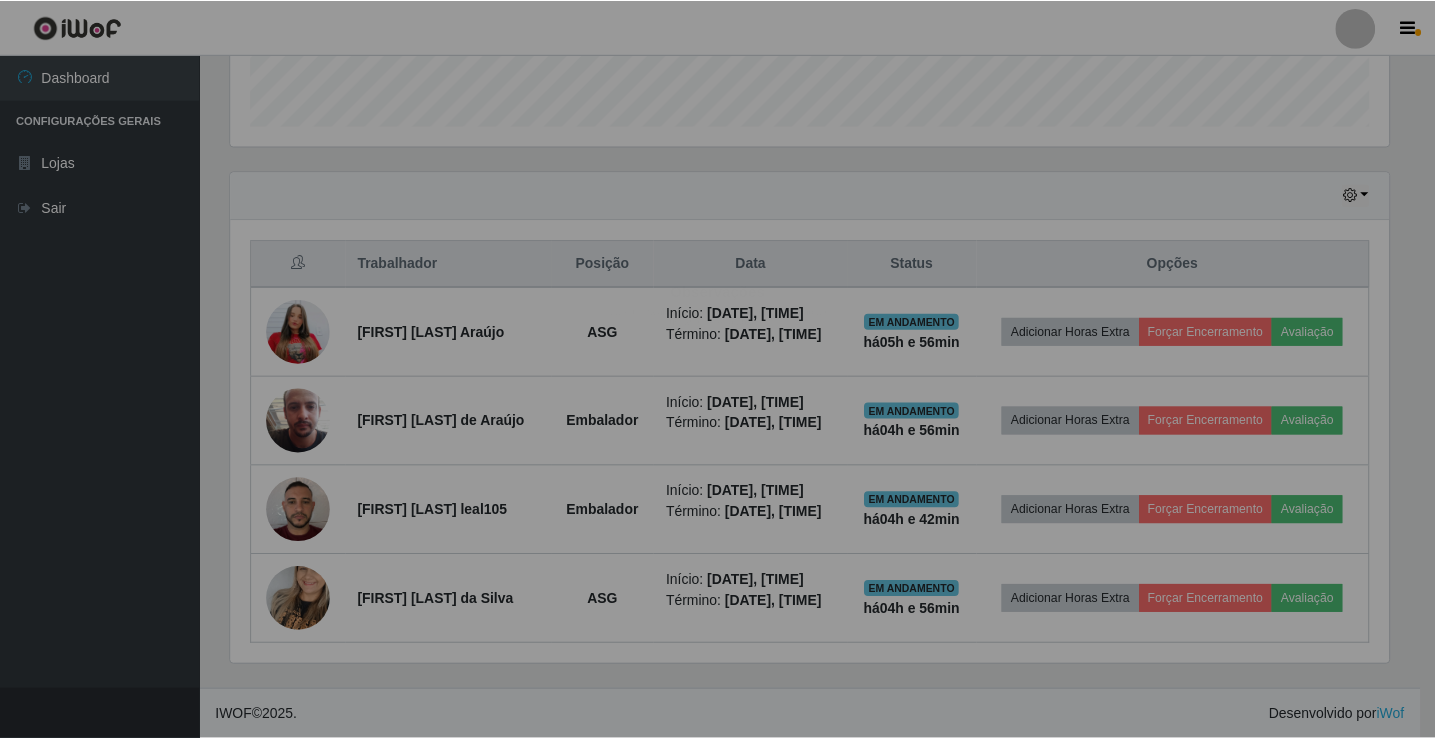 scroll, scrollTop: 999585, scrollLeft: 998827, axis: both 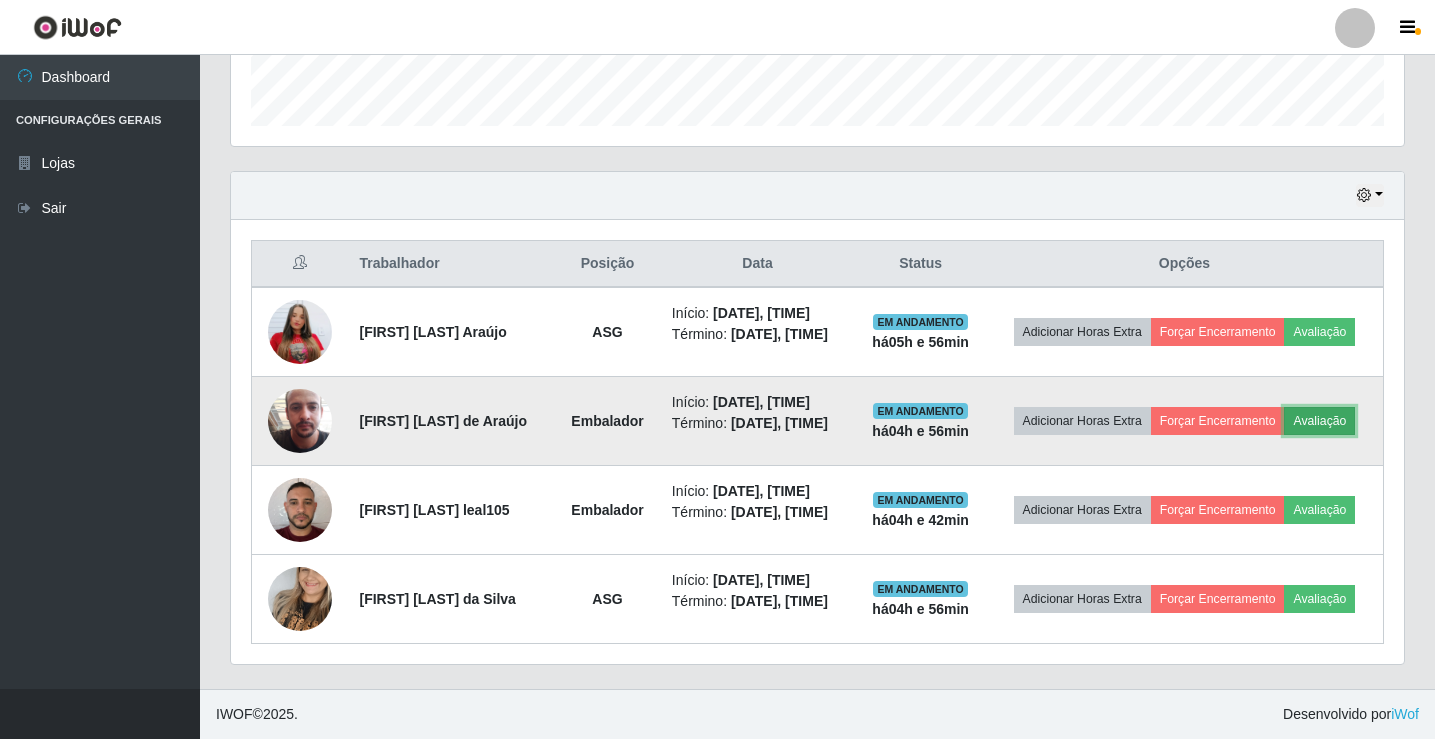 click on "Avaliação" at bounding box center (1319, 421) 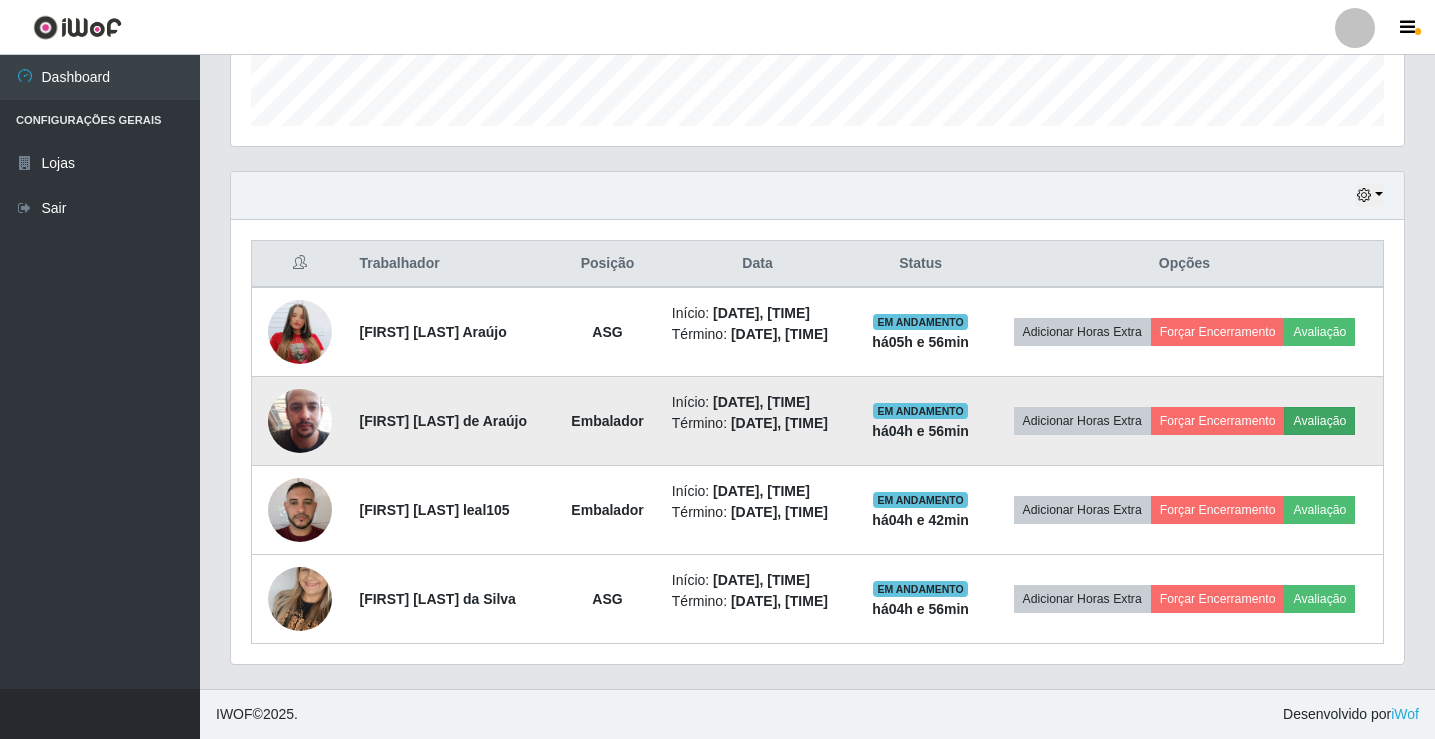 scroll, scrollTop: 999585, scrollLeft: 998837, axis: both 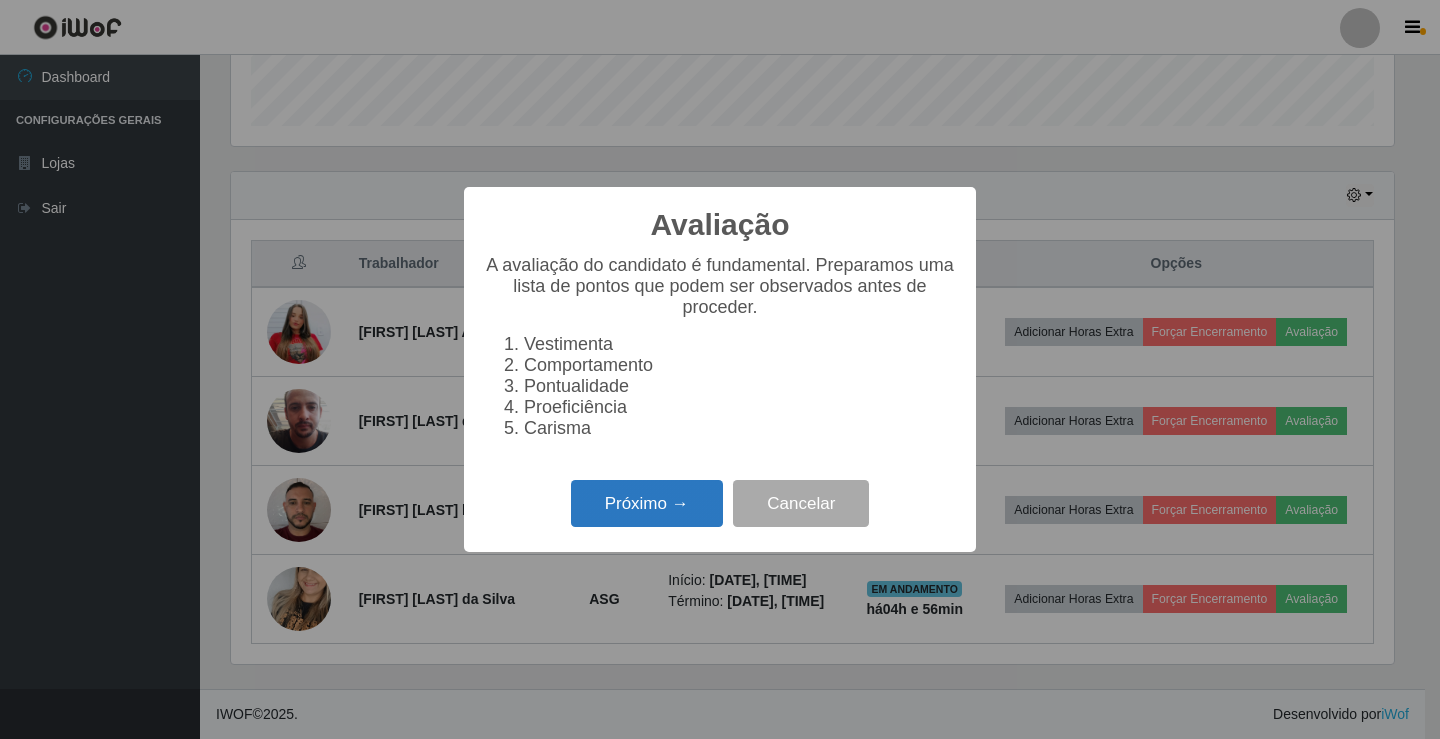 click on "Próximo →" at bounding box center (647, 503) 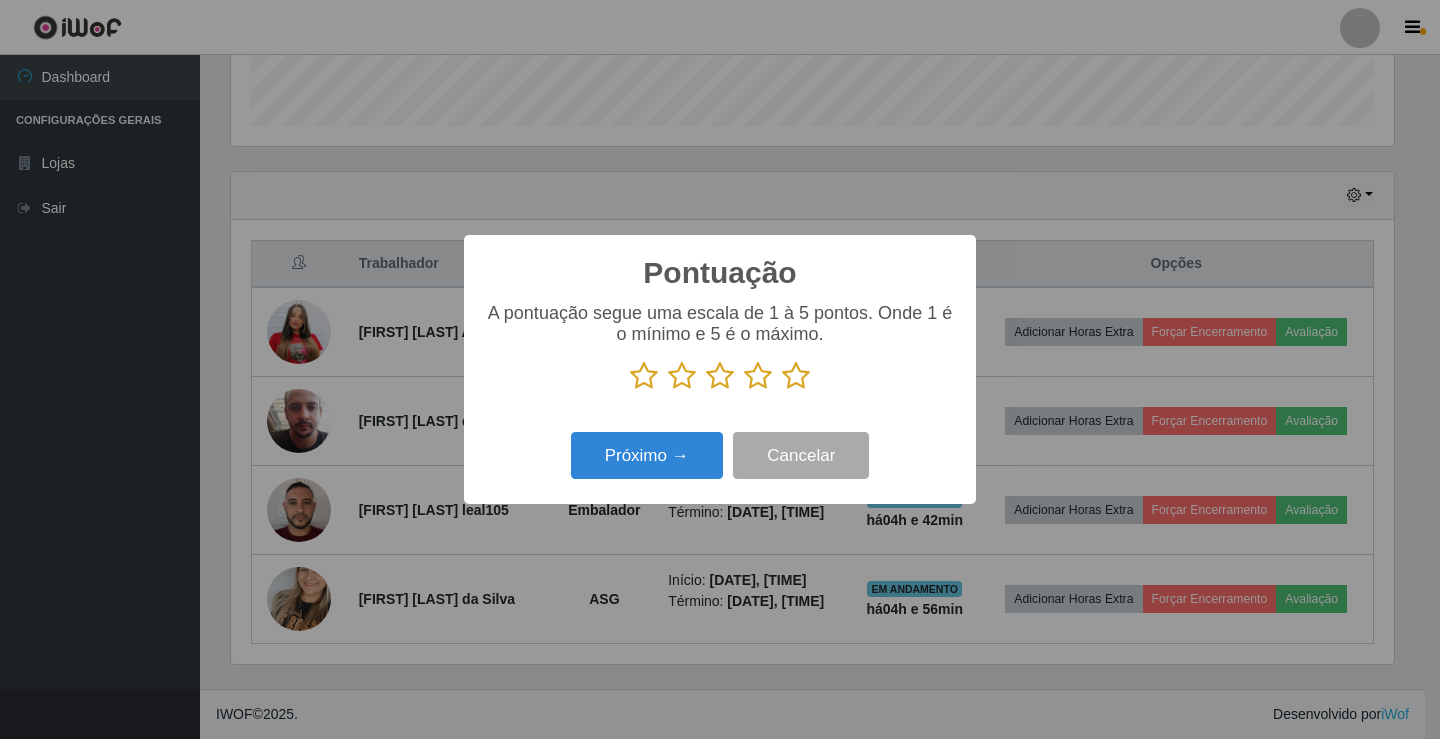 click at bounding box center (796, 376) 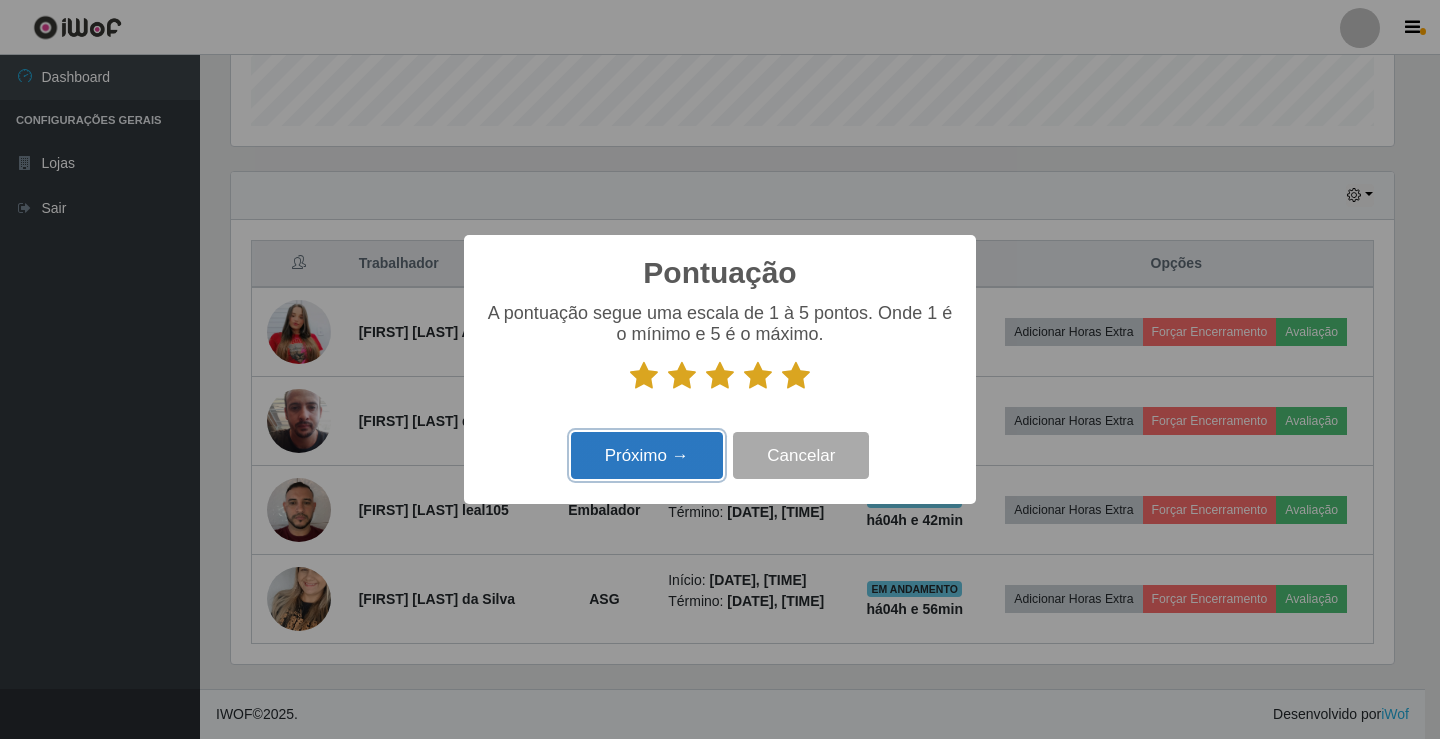 click on "Próximo →" at bounding box center (647, 455) 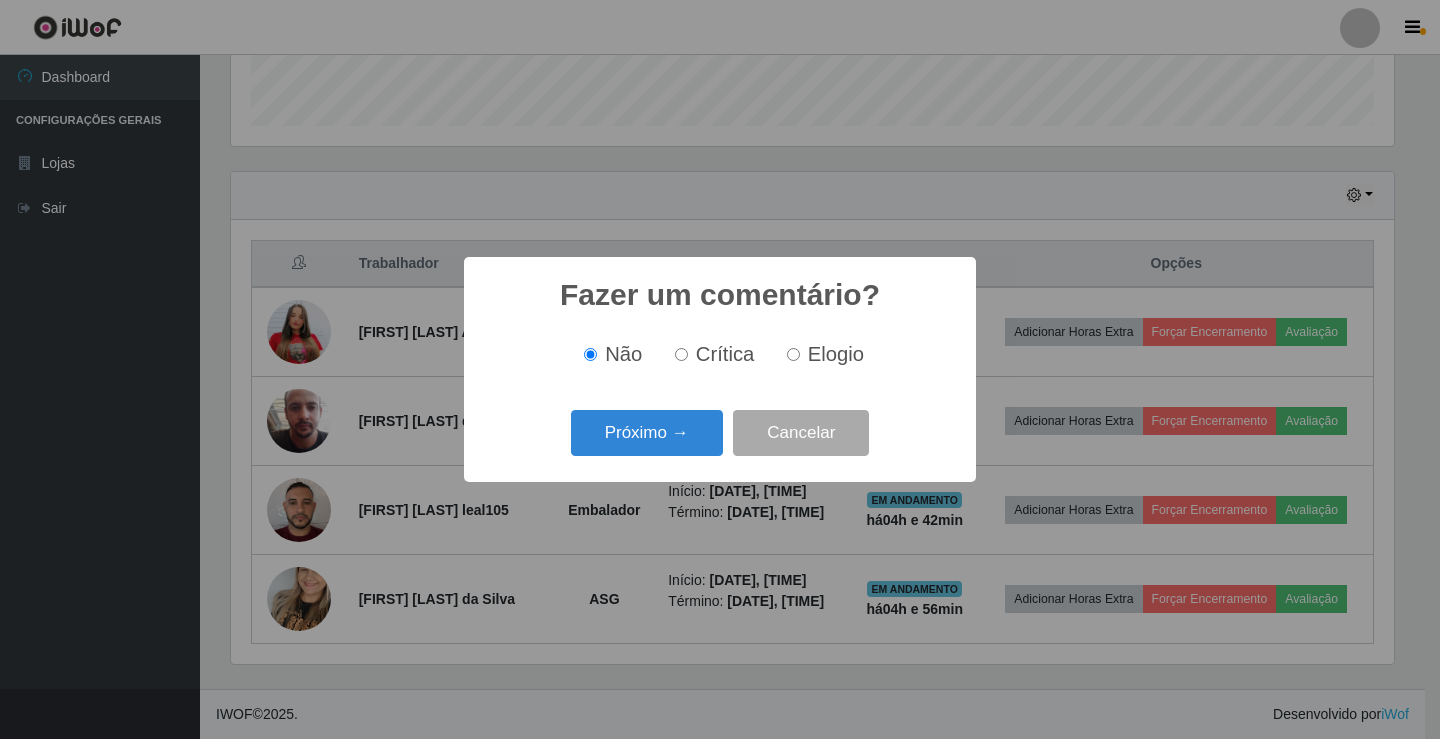 scroll, scrollTop: 999585, scrollLeft: 998837, axis: both 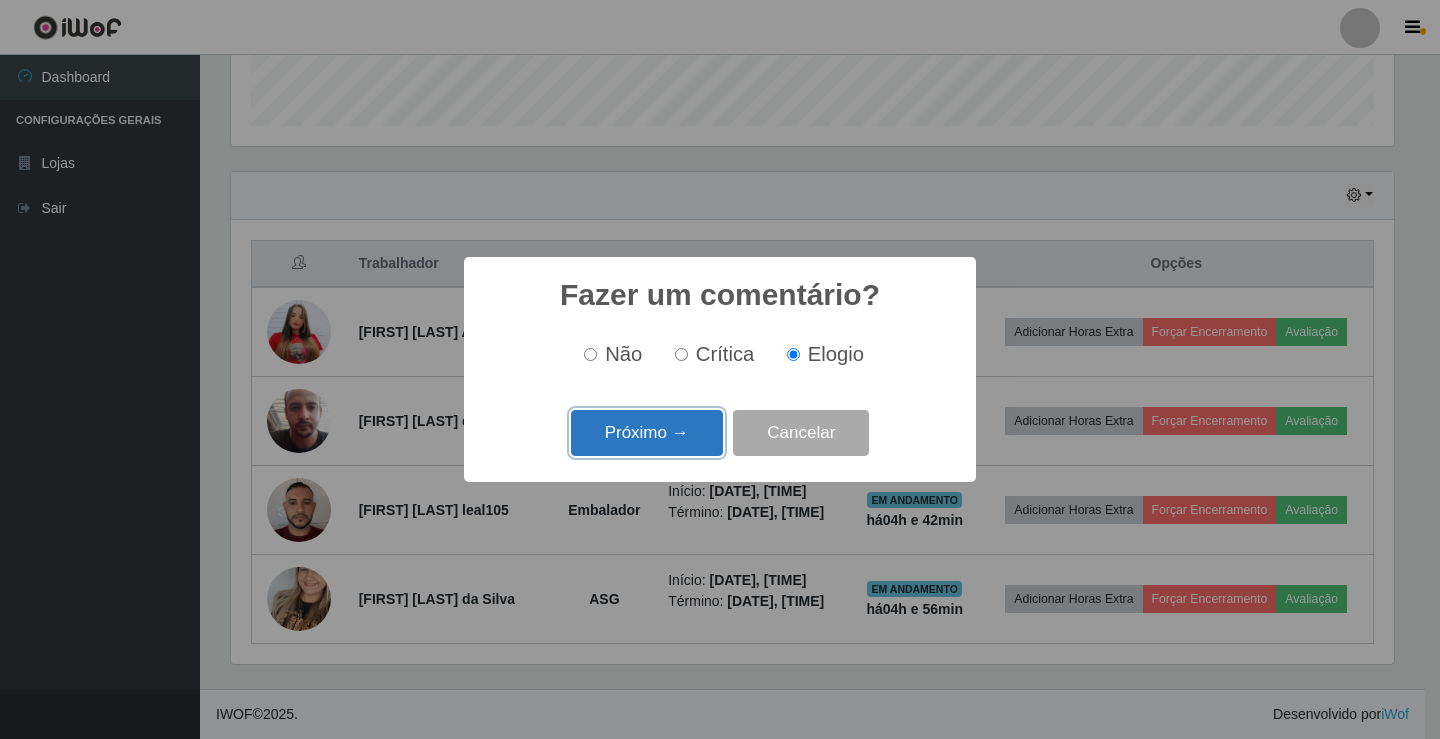 click on "Próximo →" at bounding box center [647, 433] 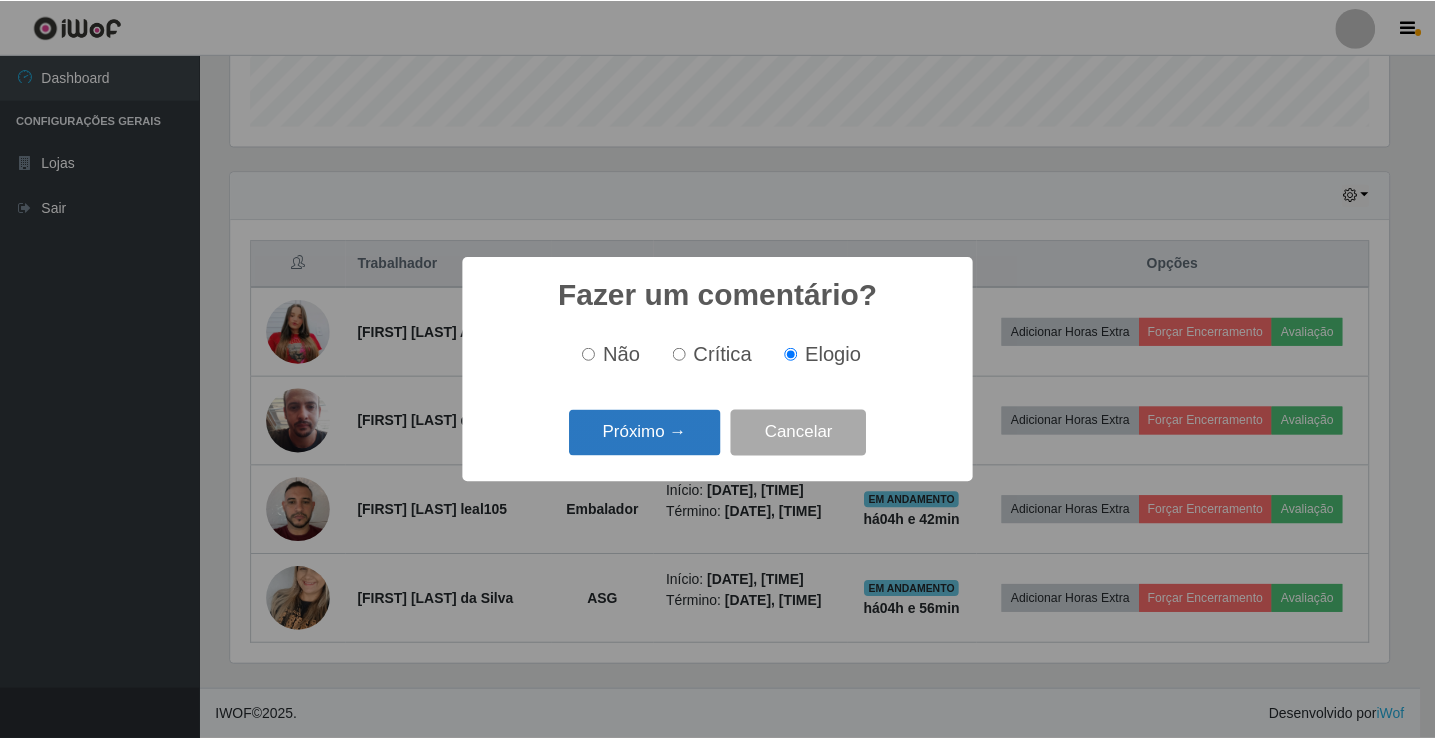 scroll, scrollTop: 999585, scrollLeft: 998837, axis: both 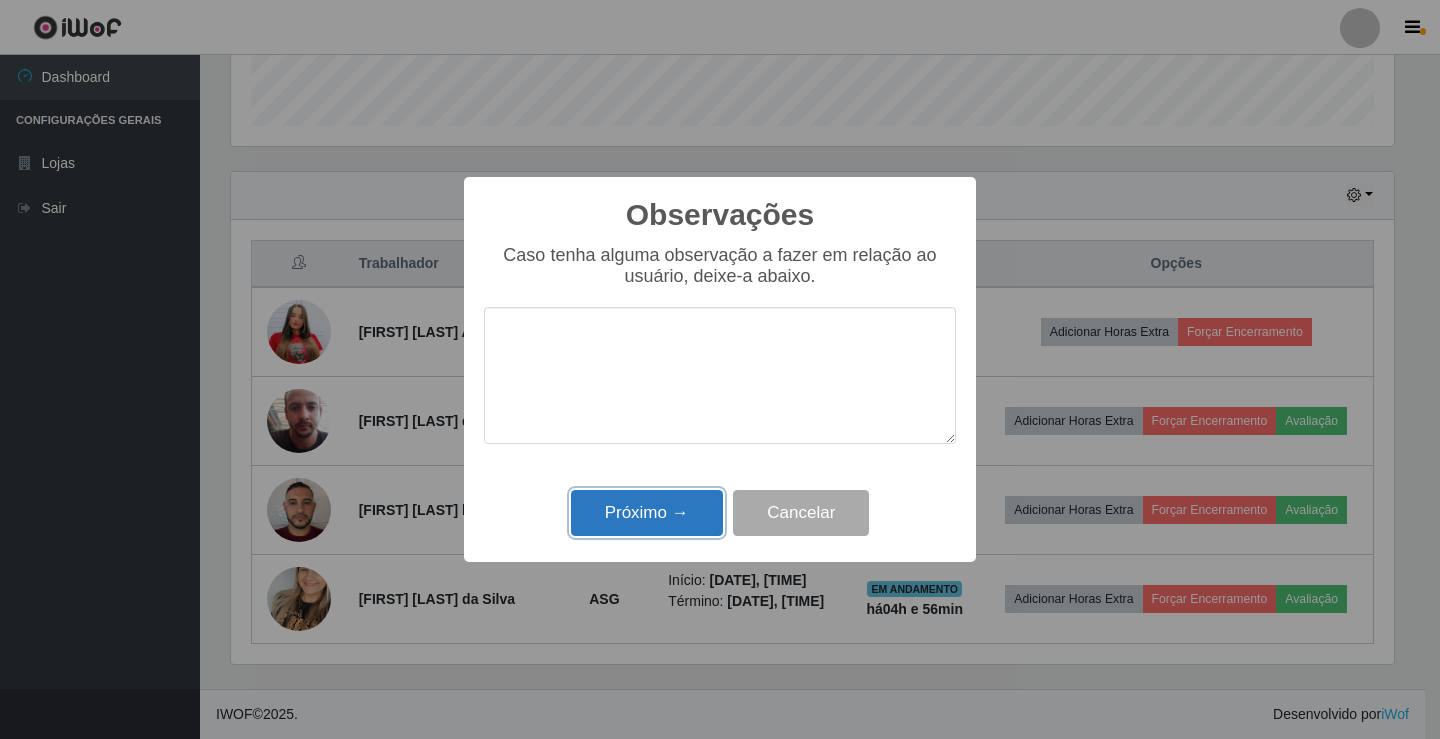 click on "Próximo →" at bounding box center (647, 513) 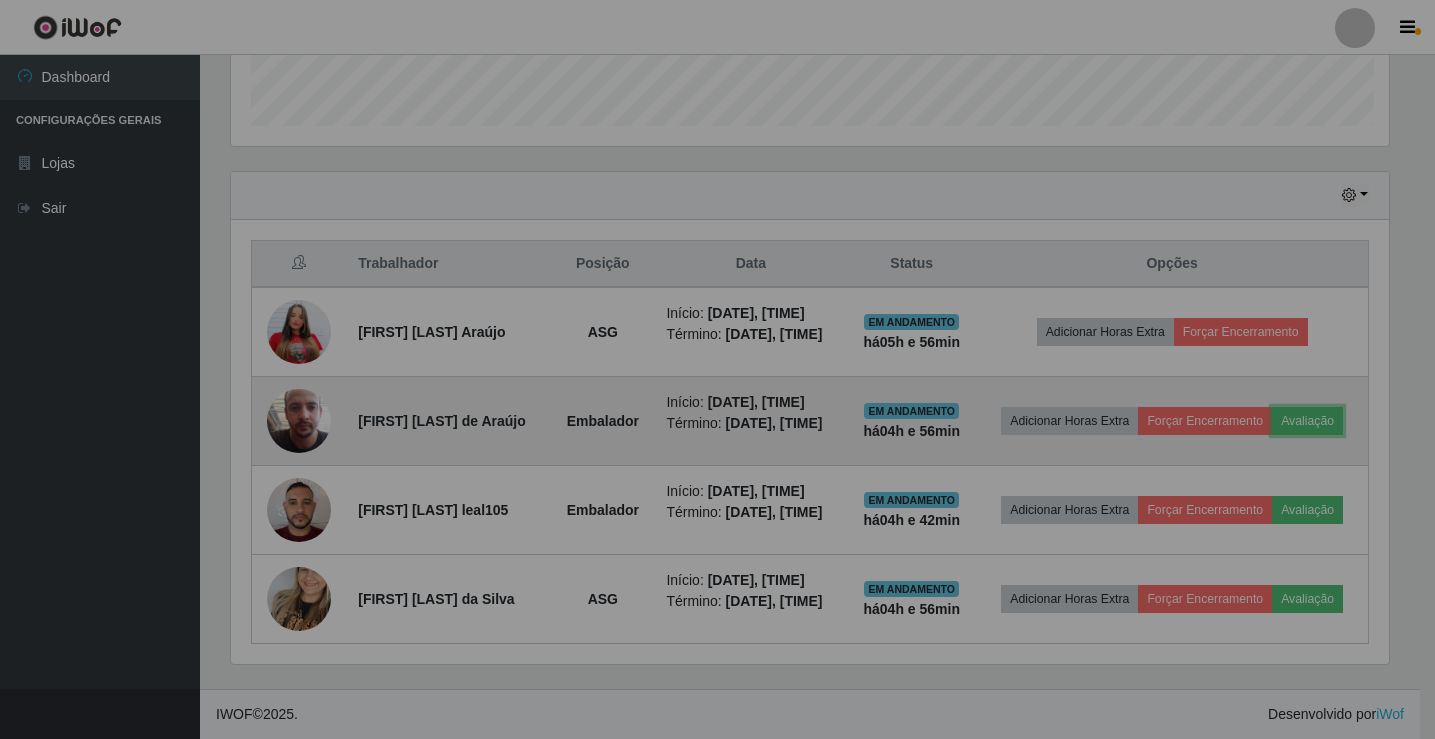scroll, scrollTop: 999585, scrollLeft: 998827, axis: both 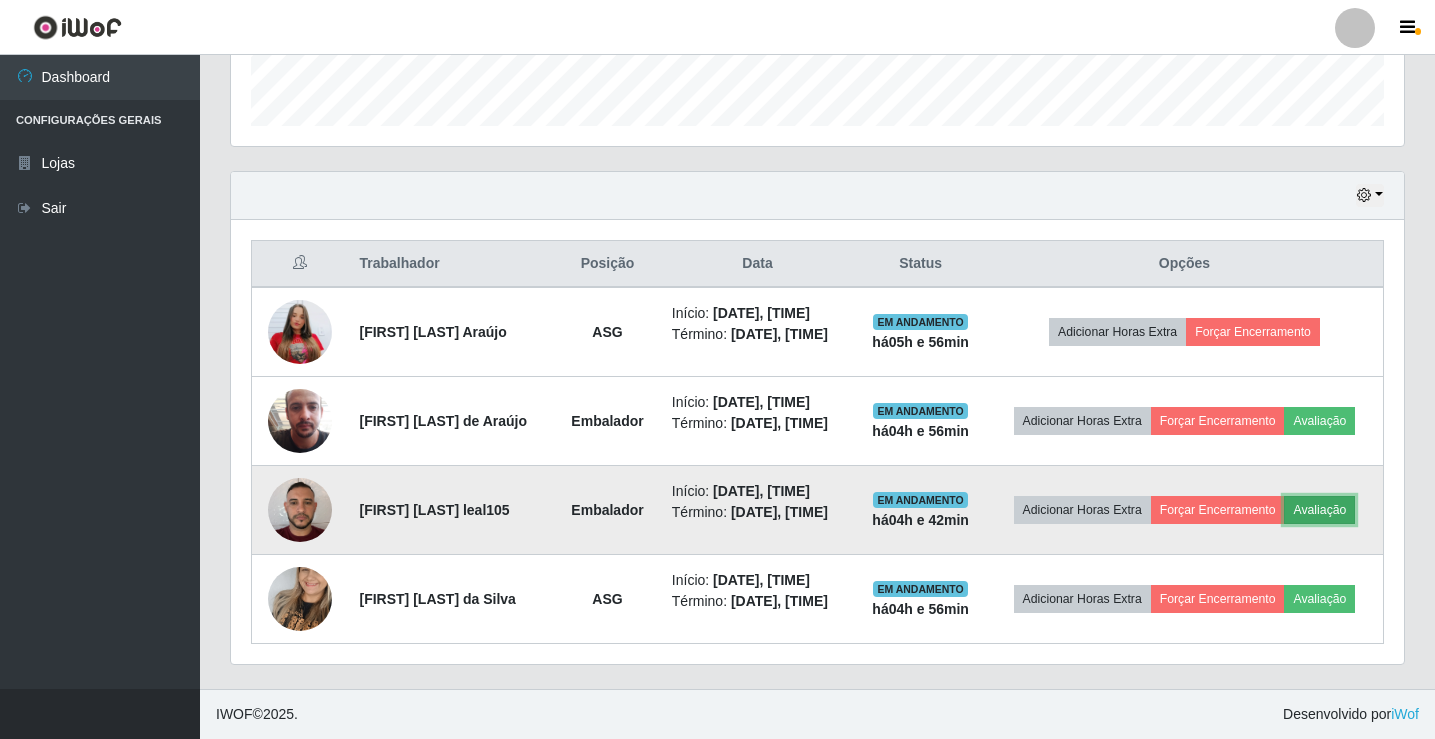 click on "Avaliação" at bounding box center (1319, 510) 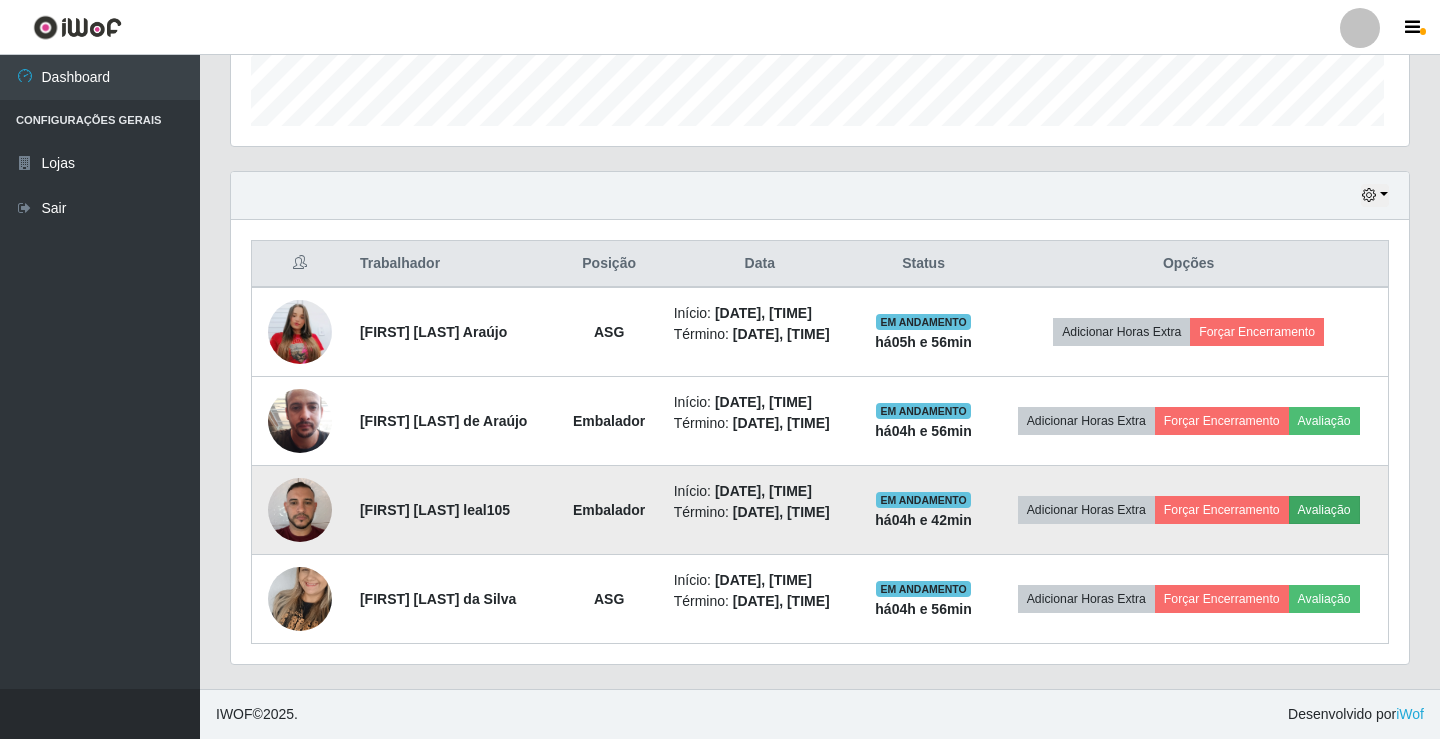 scroll, scrollTop: 999585, scrollLeft: 998837, axis: both 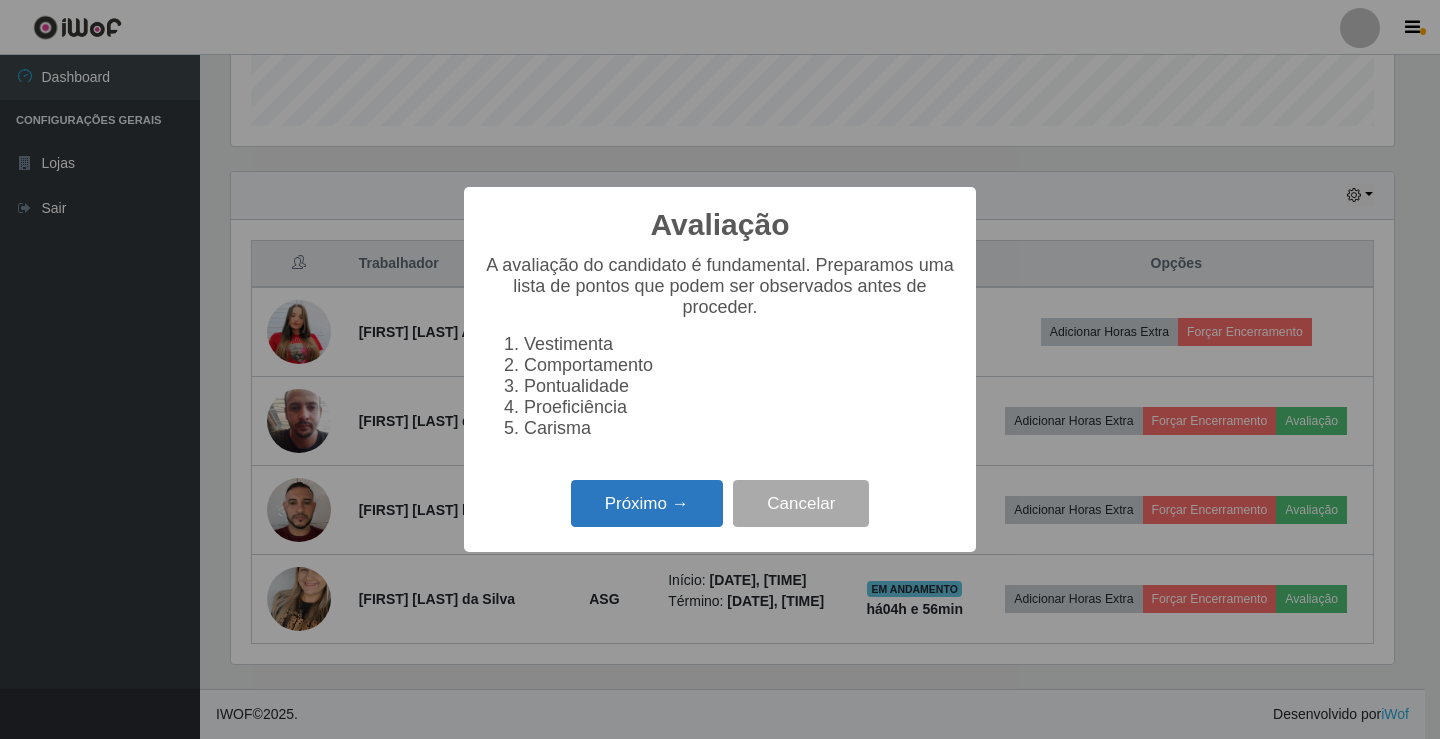click on "Próximo →" at bounding box center [647, 503] 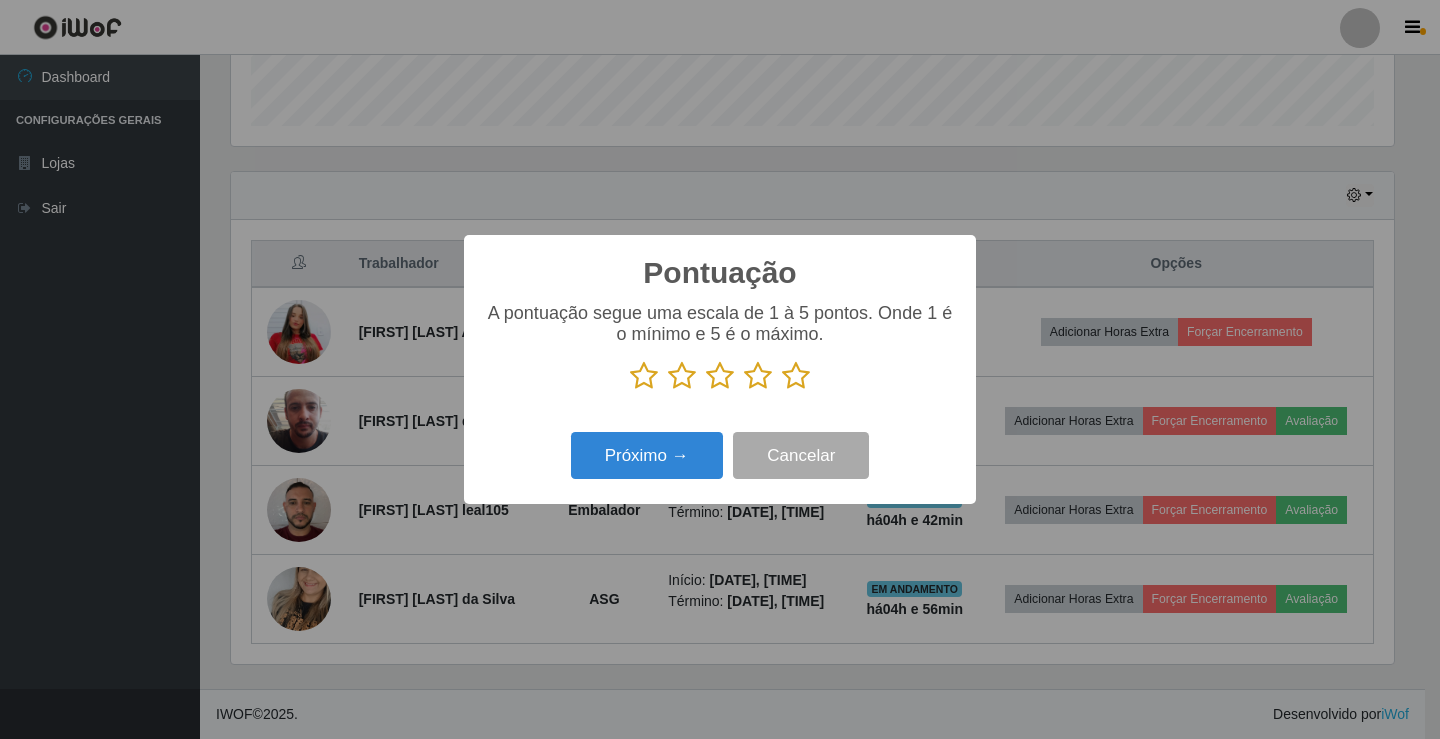 click at bounding box center (796, 376) 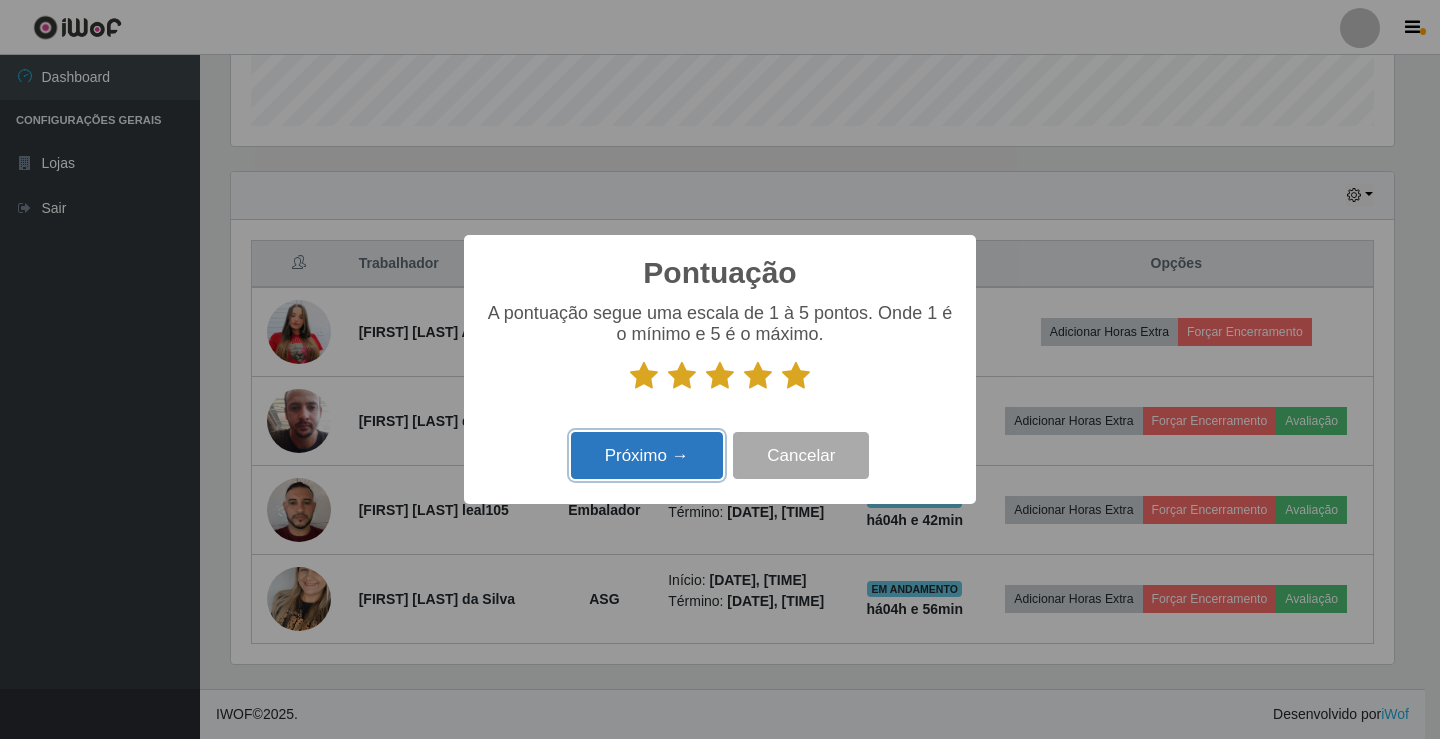 click on "Próximo →" at bounding box center [647, 455] 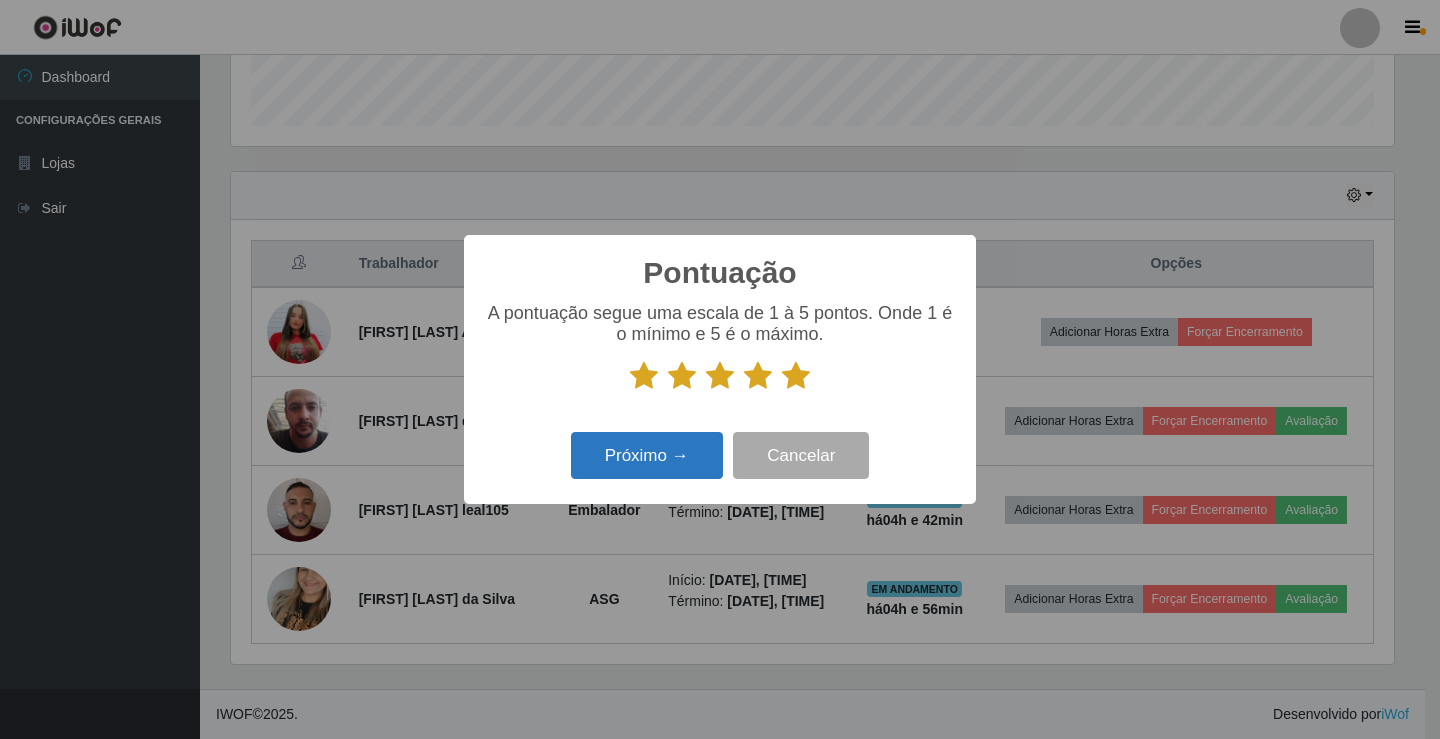 scroll, scrollTop: 999585, scrollLeft: 998837, axis: both 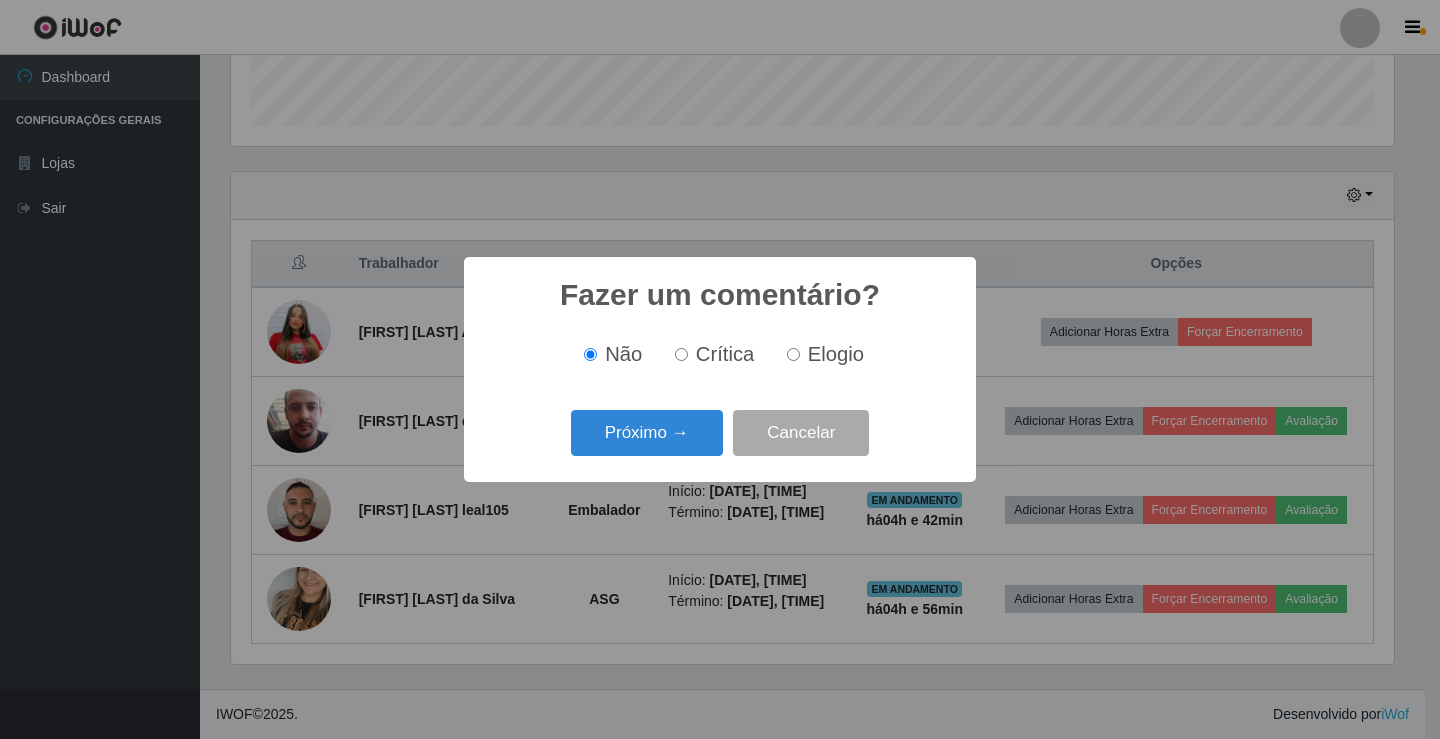click on "Elogio" at bounding box center [836, 354] 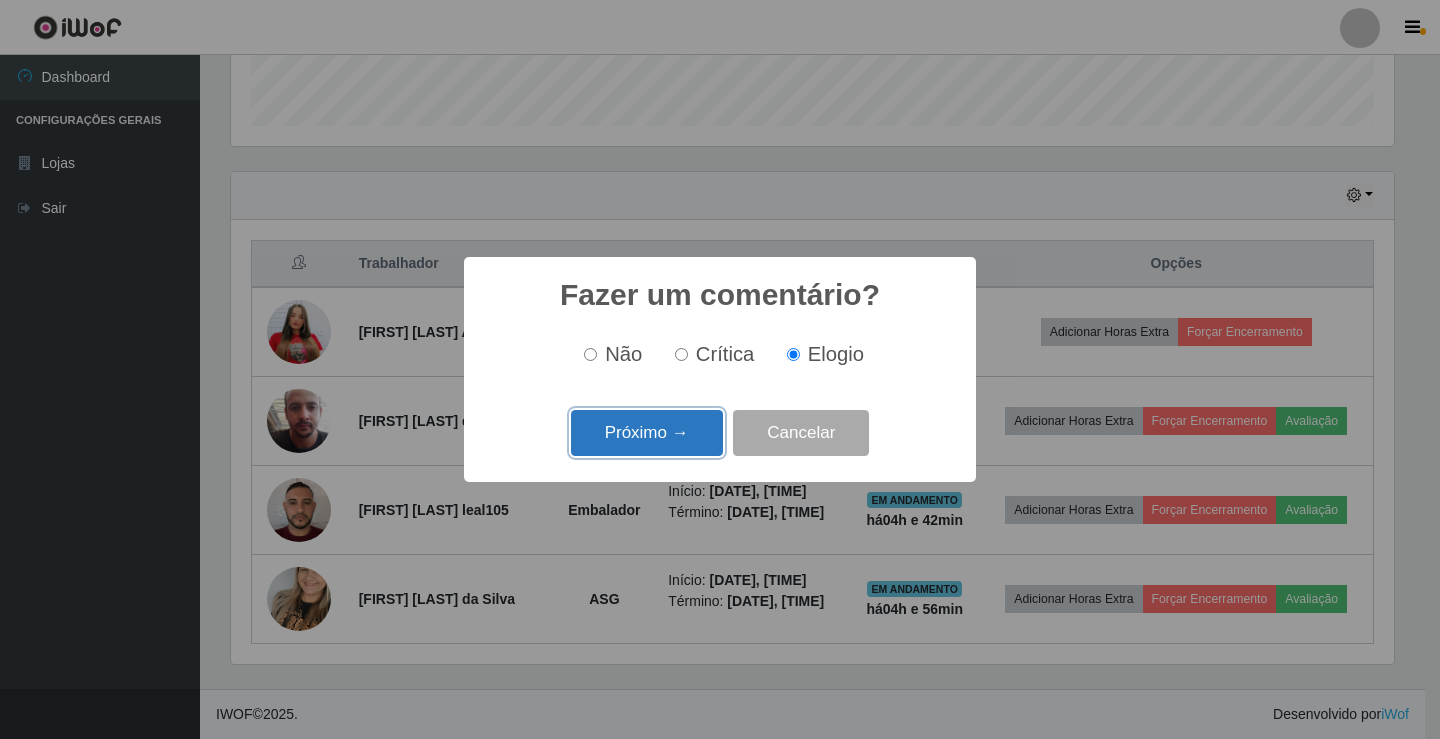 click on "Próximo →" at bounding box center (647, 433) 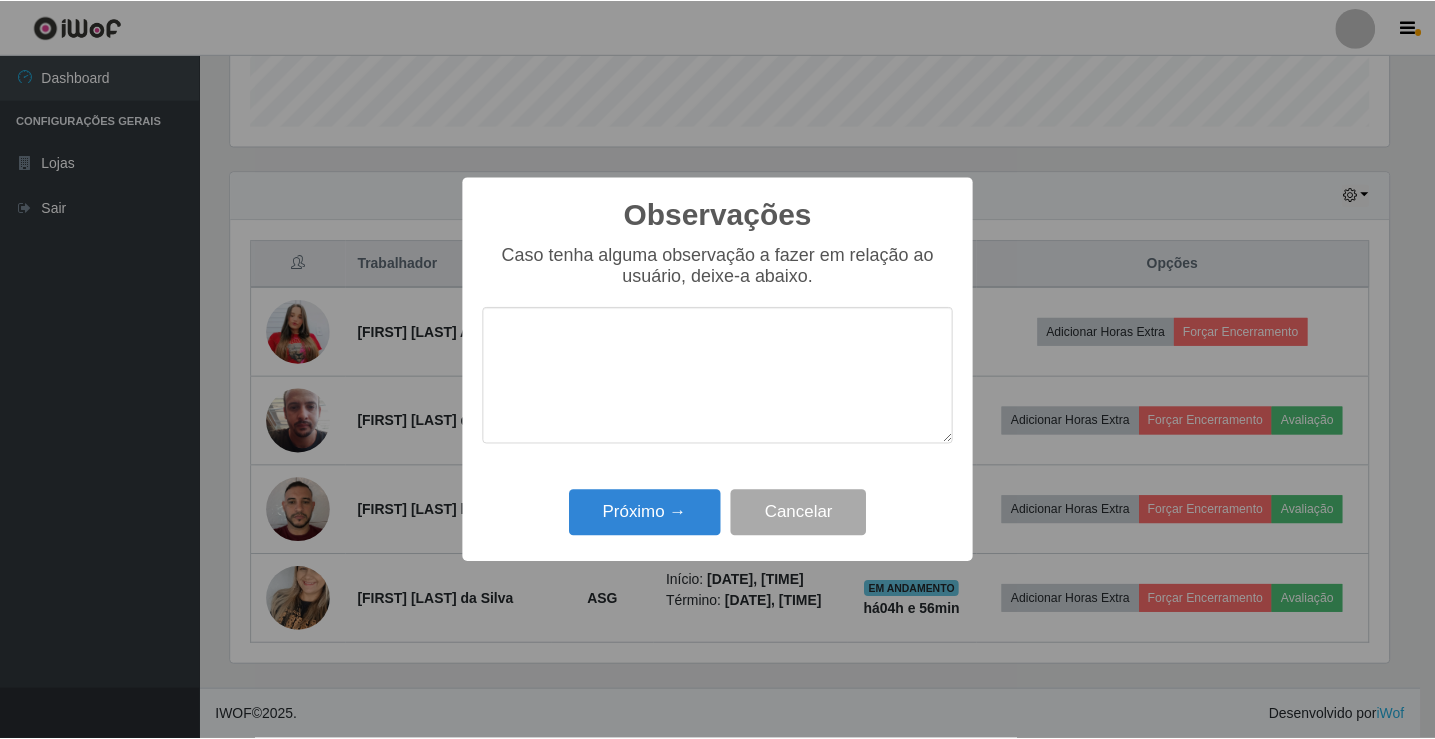 scroll, scrollTop: 999585, scrollLeft: 998837, axis: both 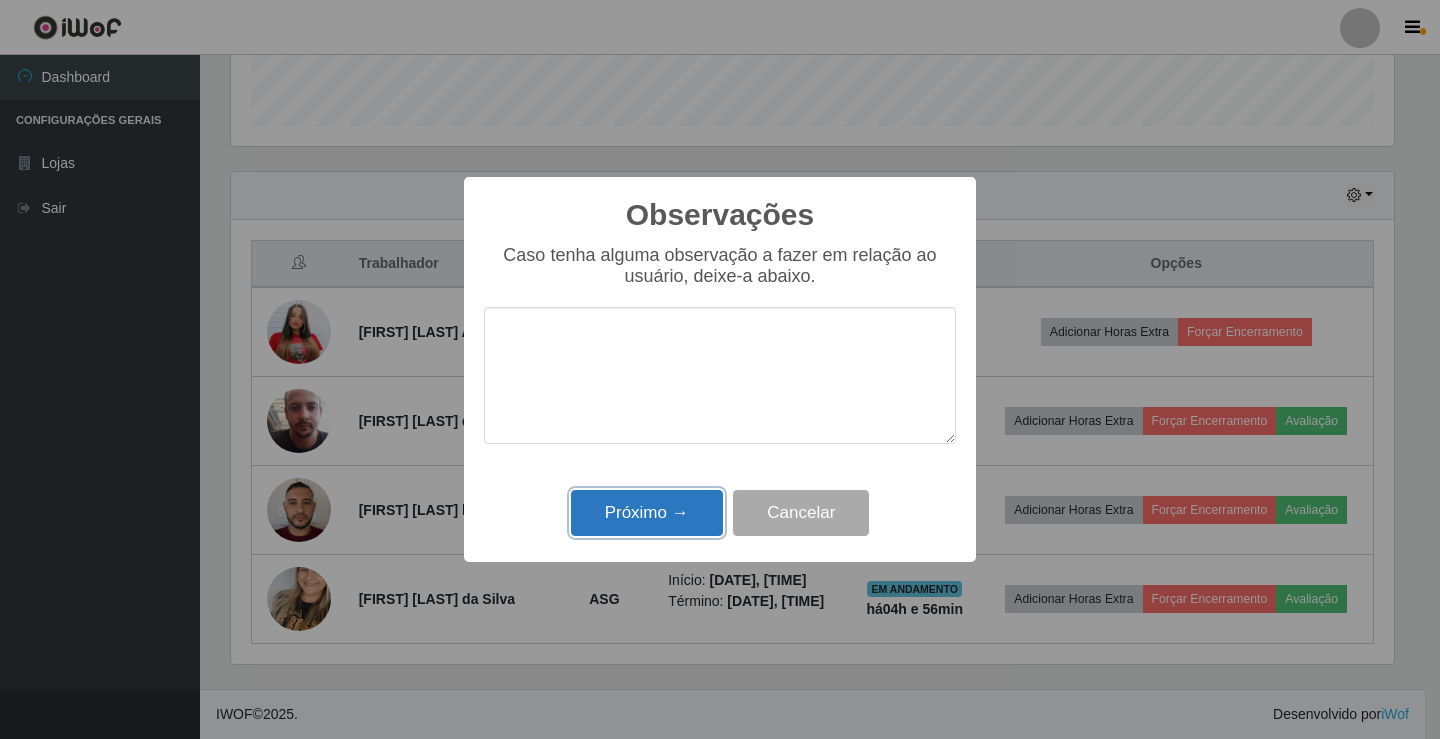 click on "Próximo →" at bounding box center (647, 513) 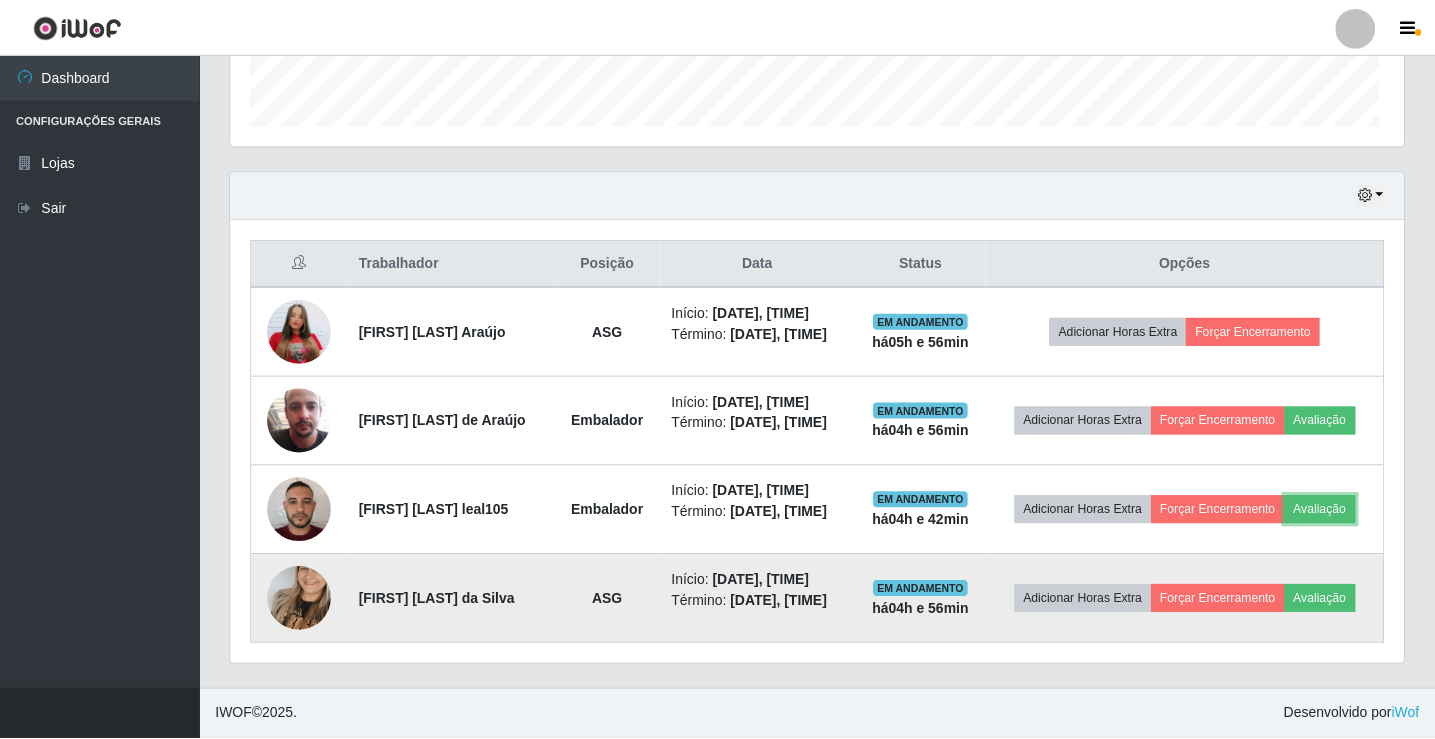 scroll, scrollTop: 999585, scrollLeft: 998827, axis: both 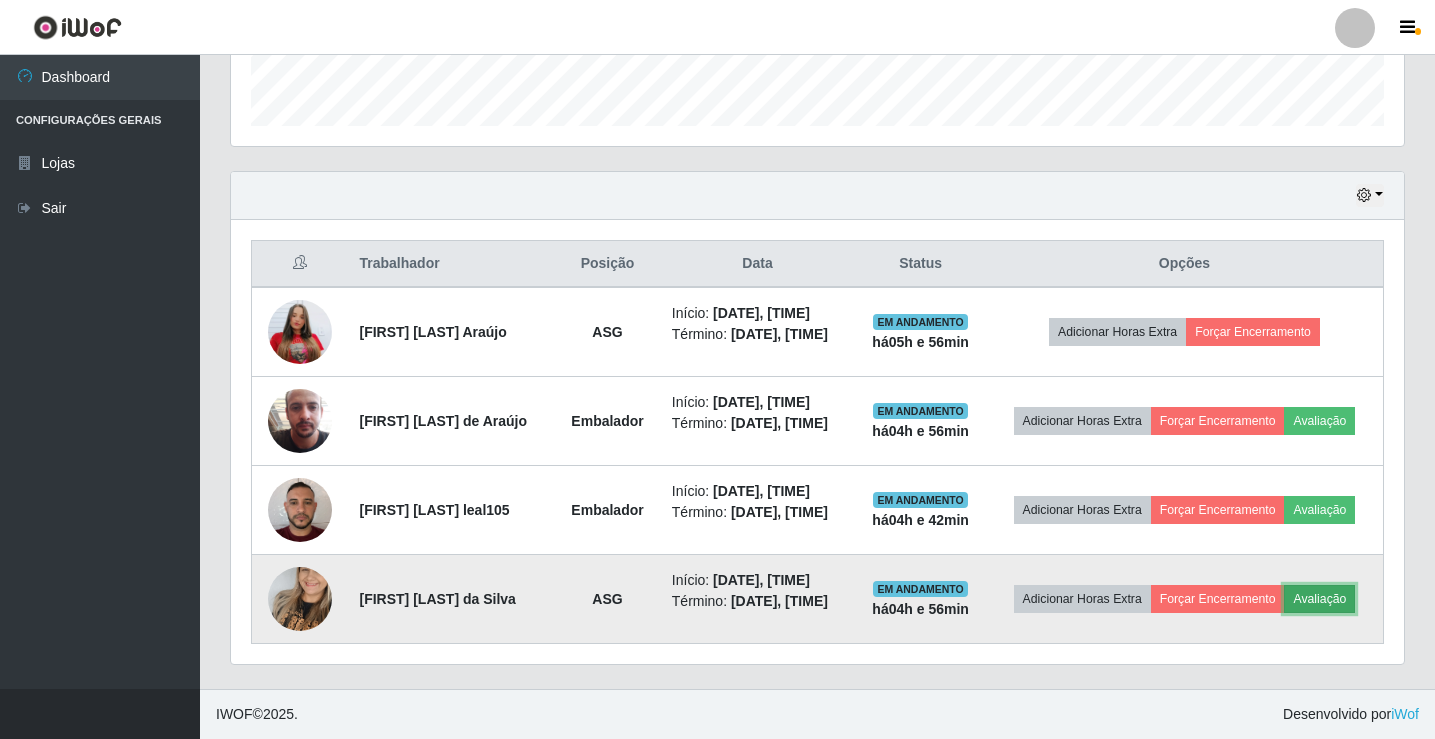 click on "Avaliação" at bounding box center (1319, 599) 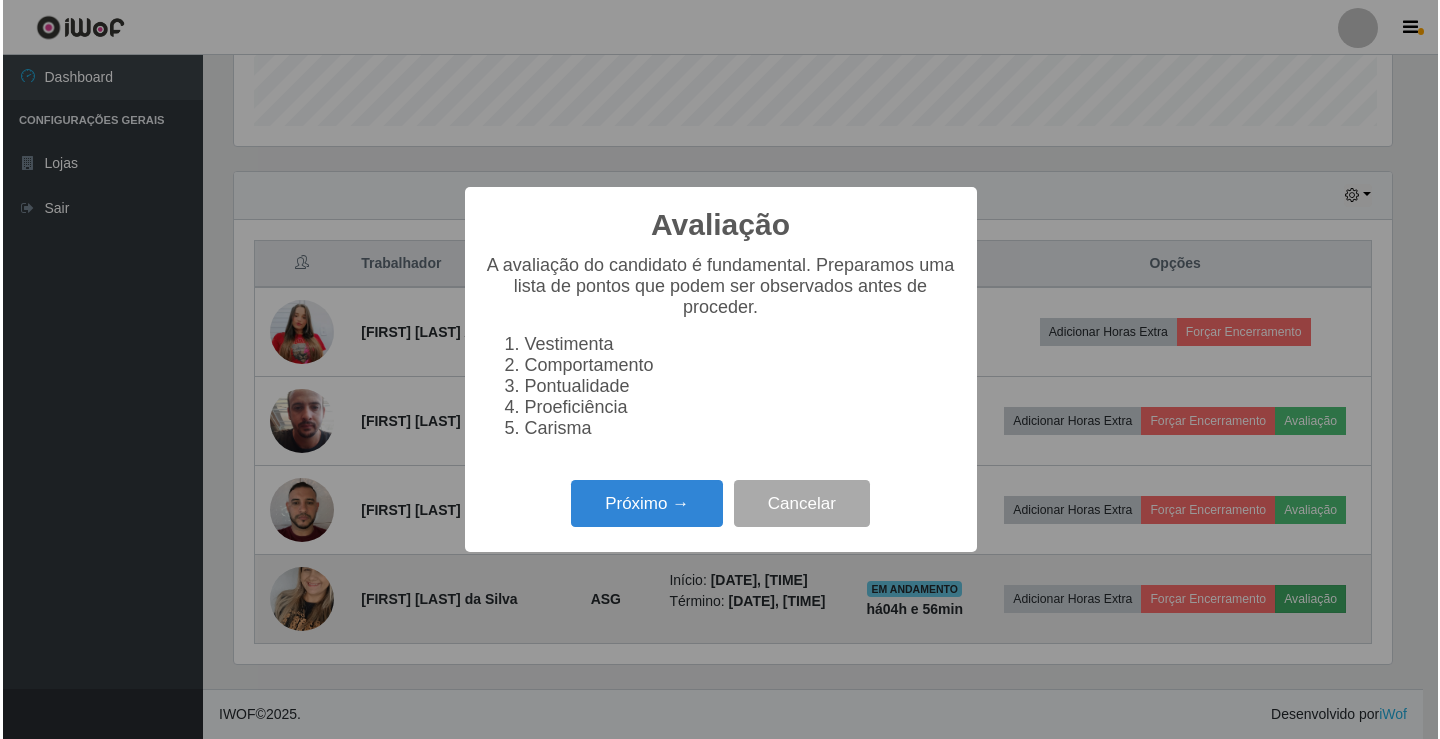 scroll, scrollTop: 999585, scrollLeft: 998837, axis: both 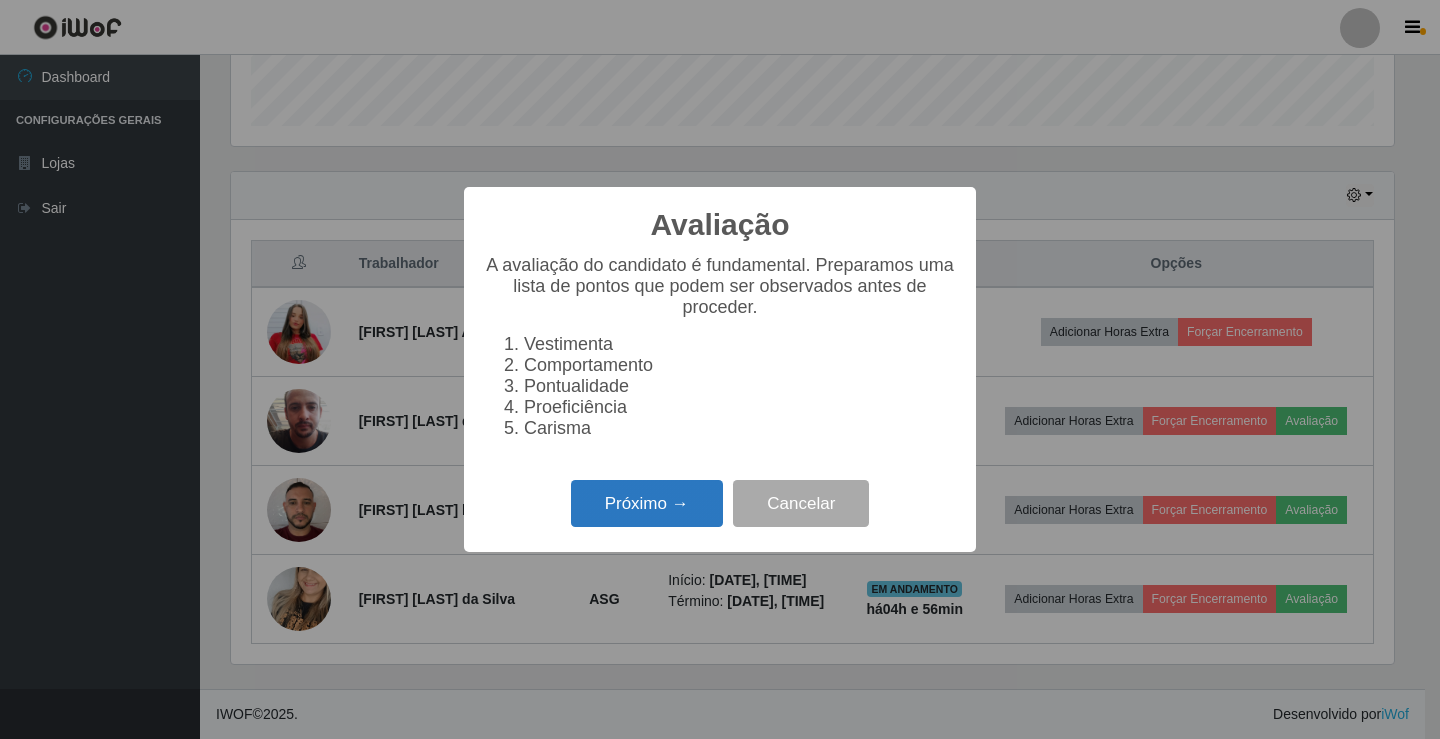 click on "Próximo →" at bounding box center (647, 503) 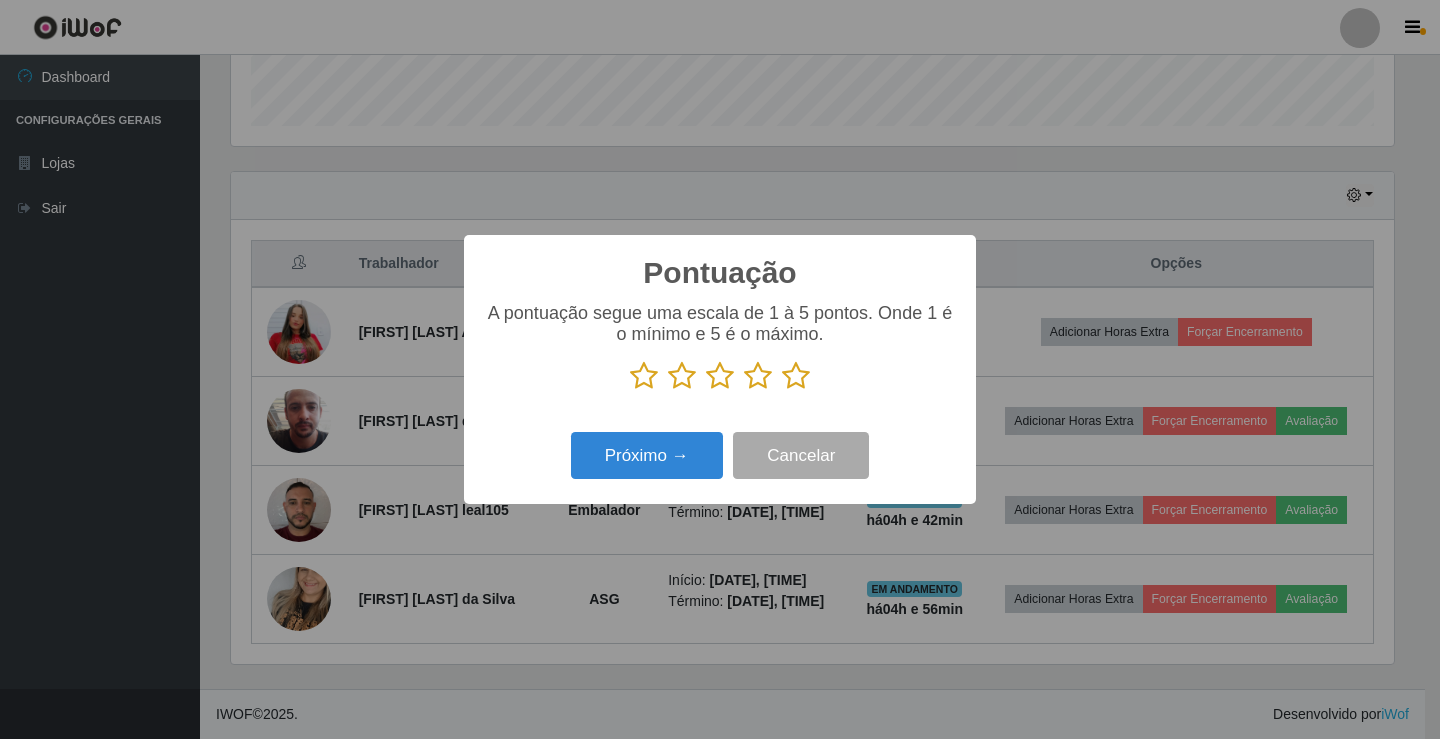 click at bounding box center (796, 376) 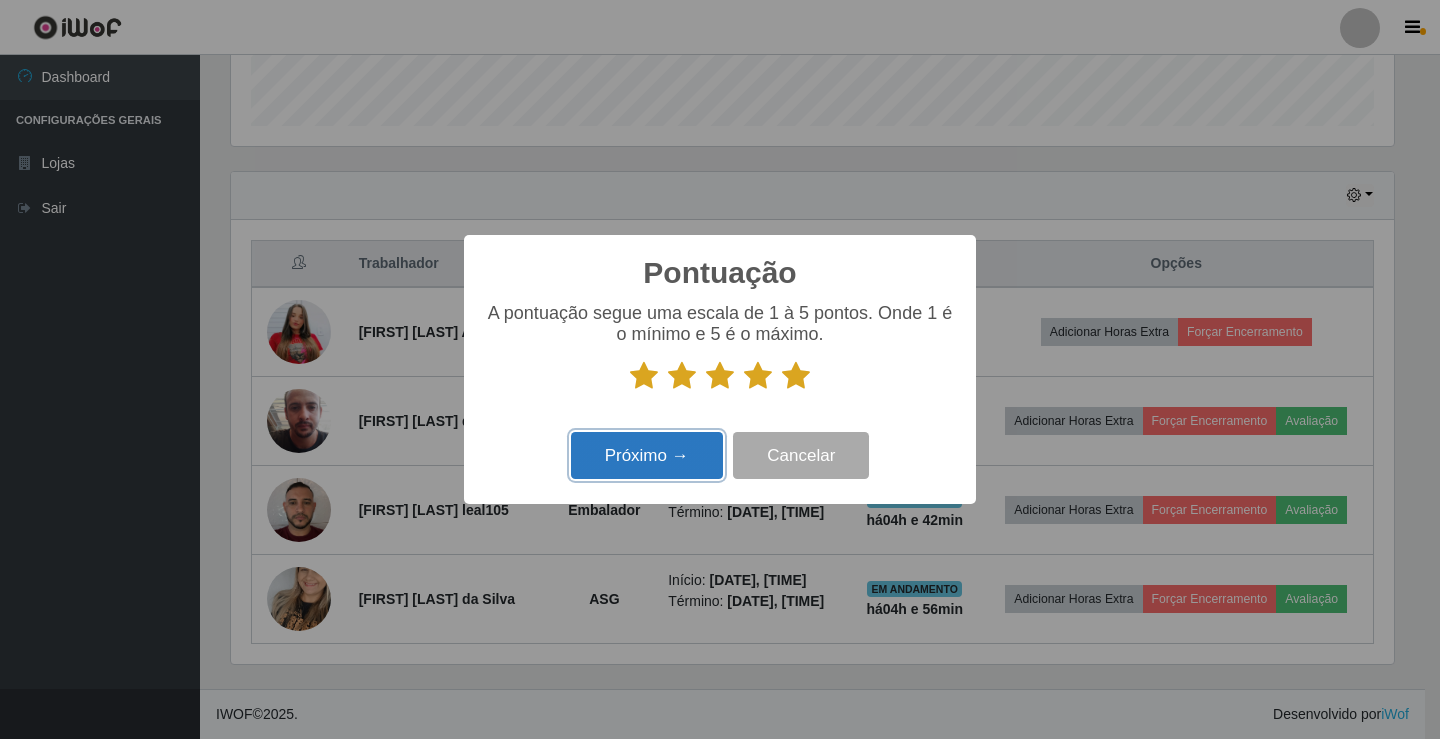 click on "Próximo →" at bounding box center [647, 455] 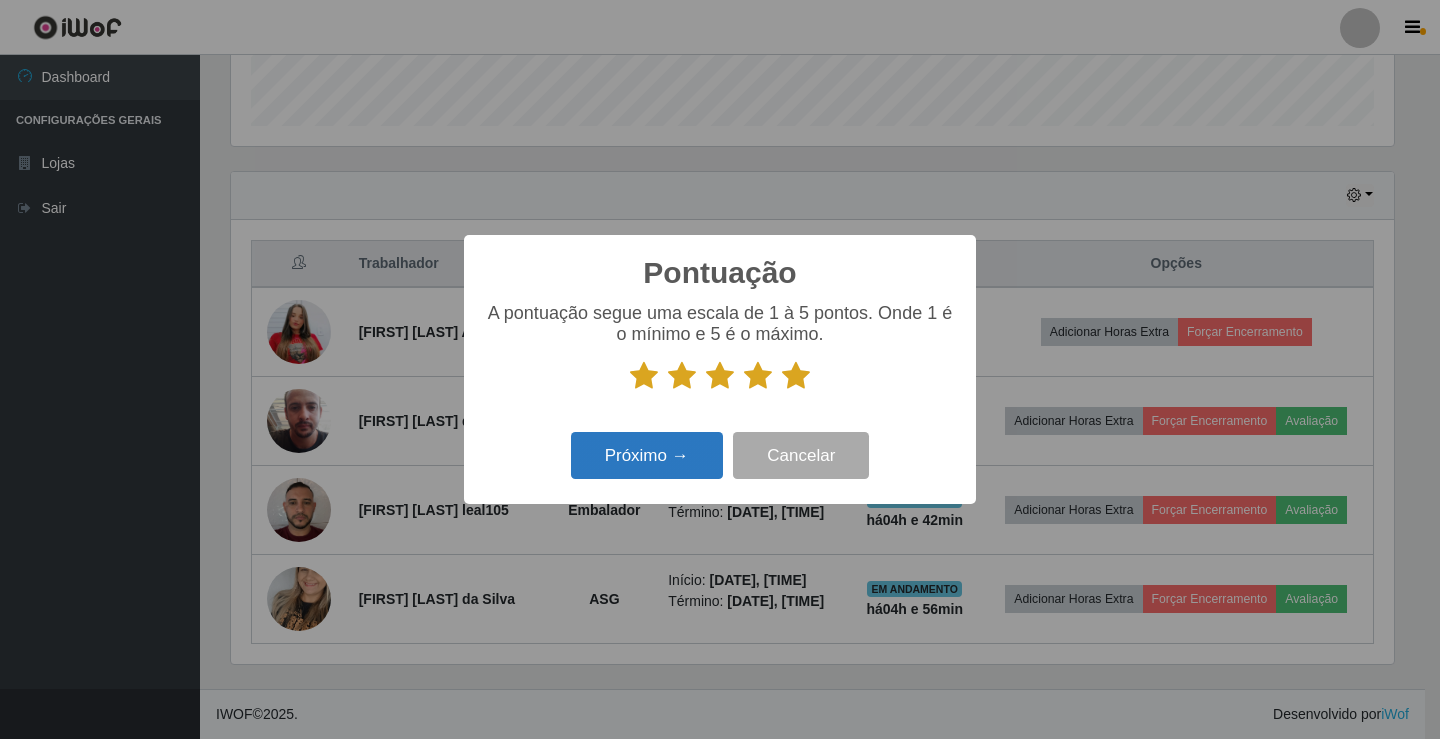 scroll, scrollTop: 999585, scrollLeft: 998837, axis: both 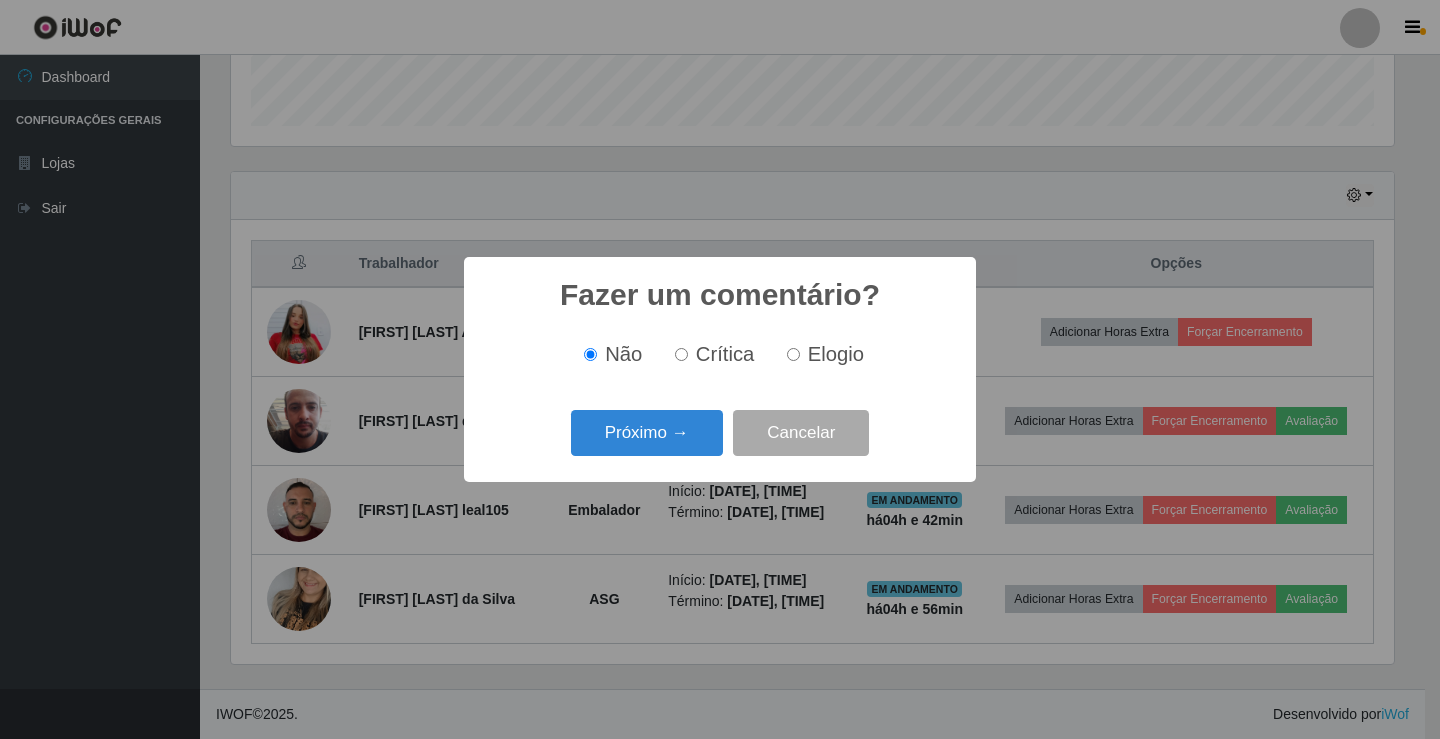 click on "Elogio" at bounding box center [836, 354] 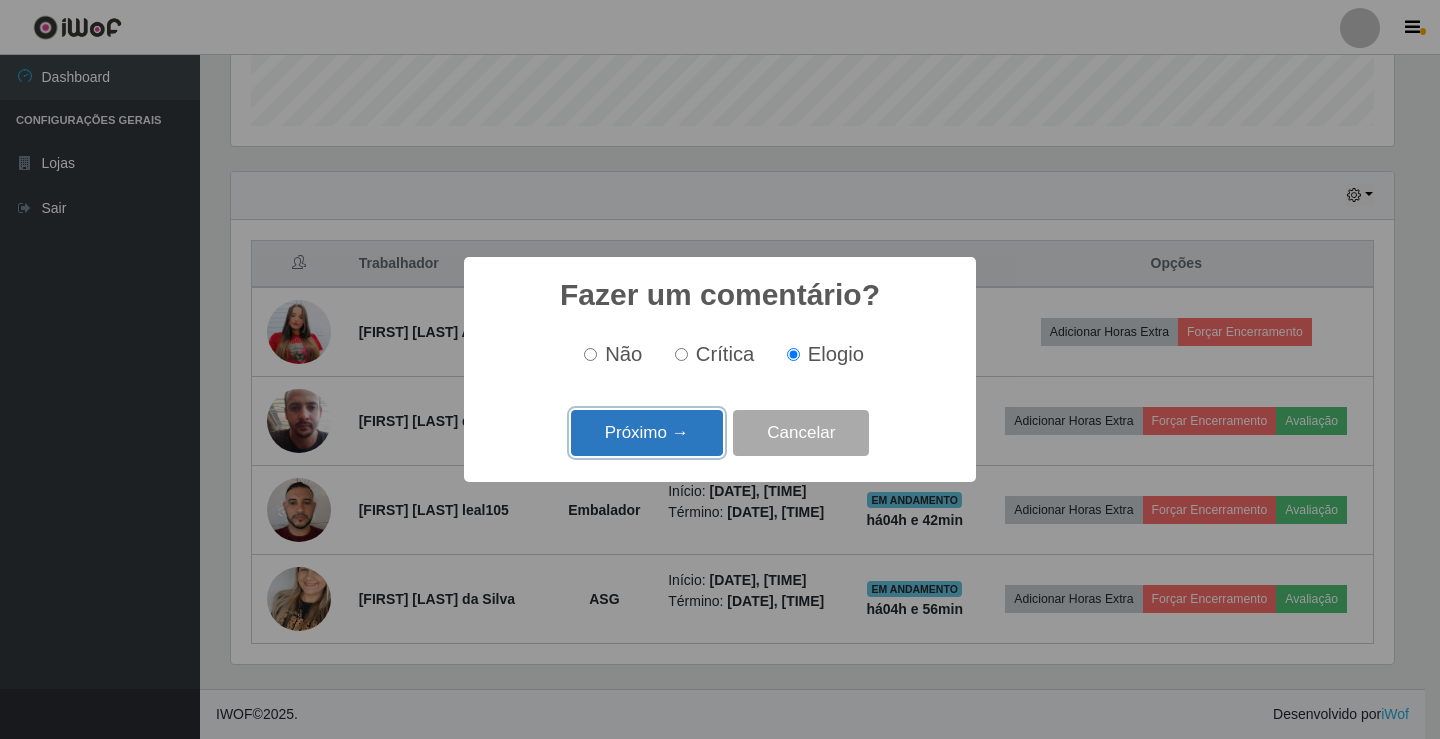 click on "Próximo →" at bounding box center [647, 433] 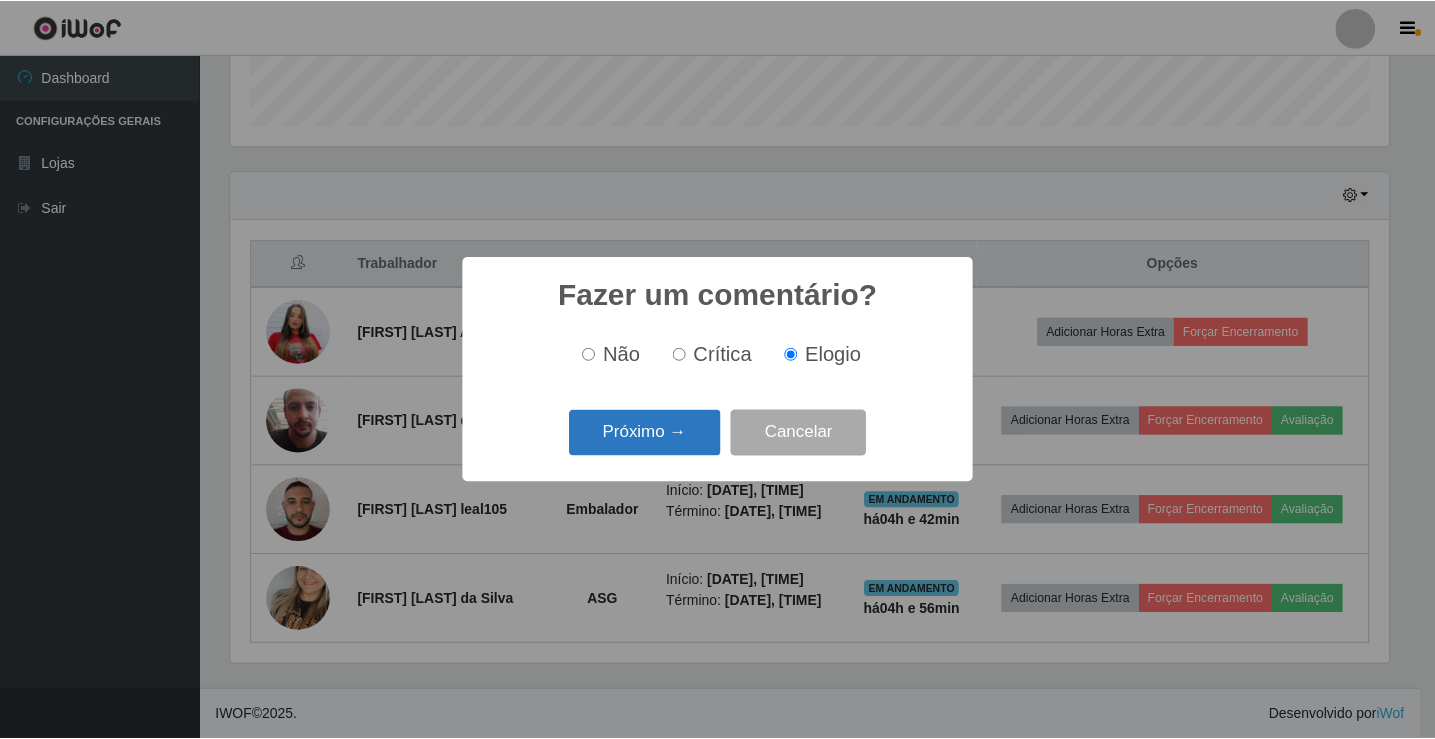 scroll, scrollTop: 999585, scrollLeft: 998837, axis: both 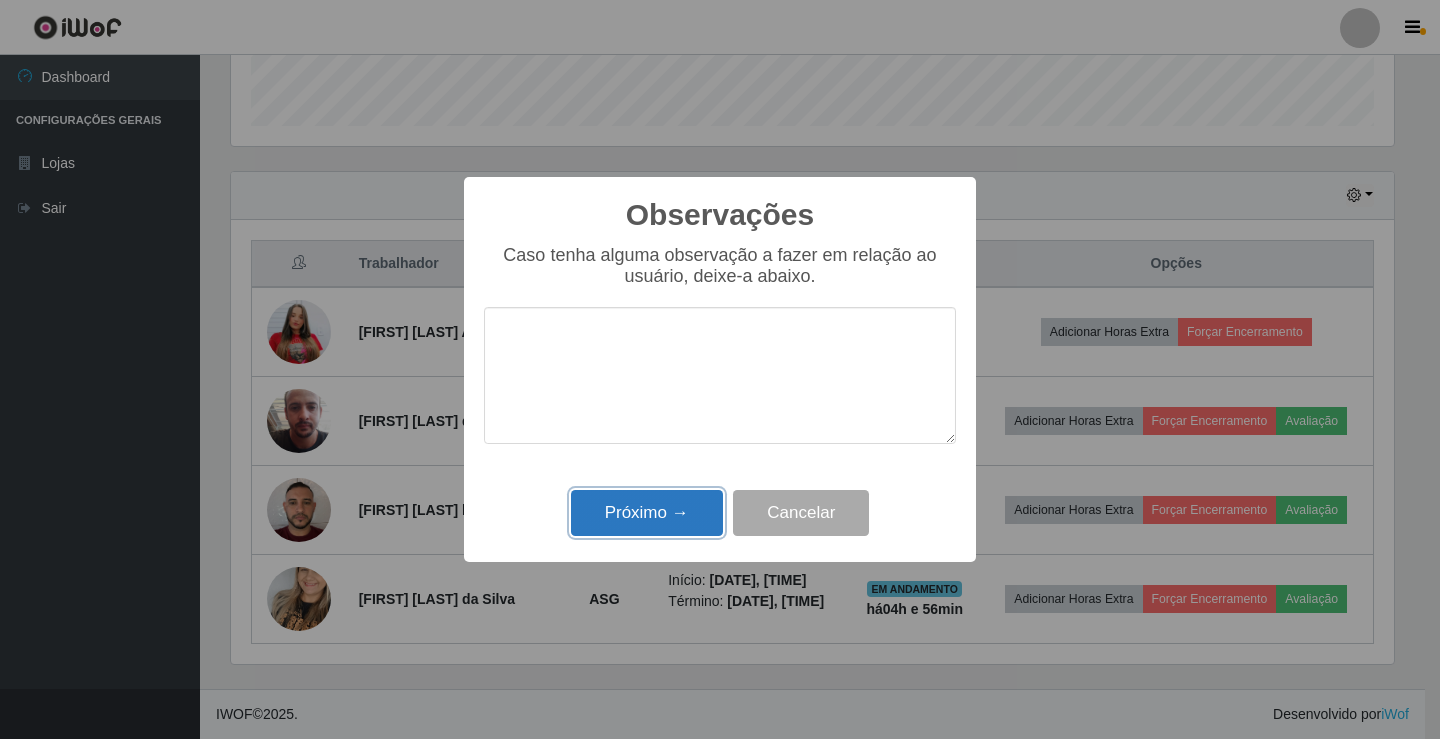 click on "Próximo →" at bounding box center (647, 513) 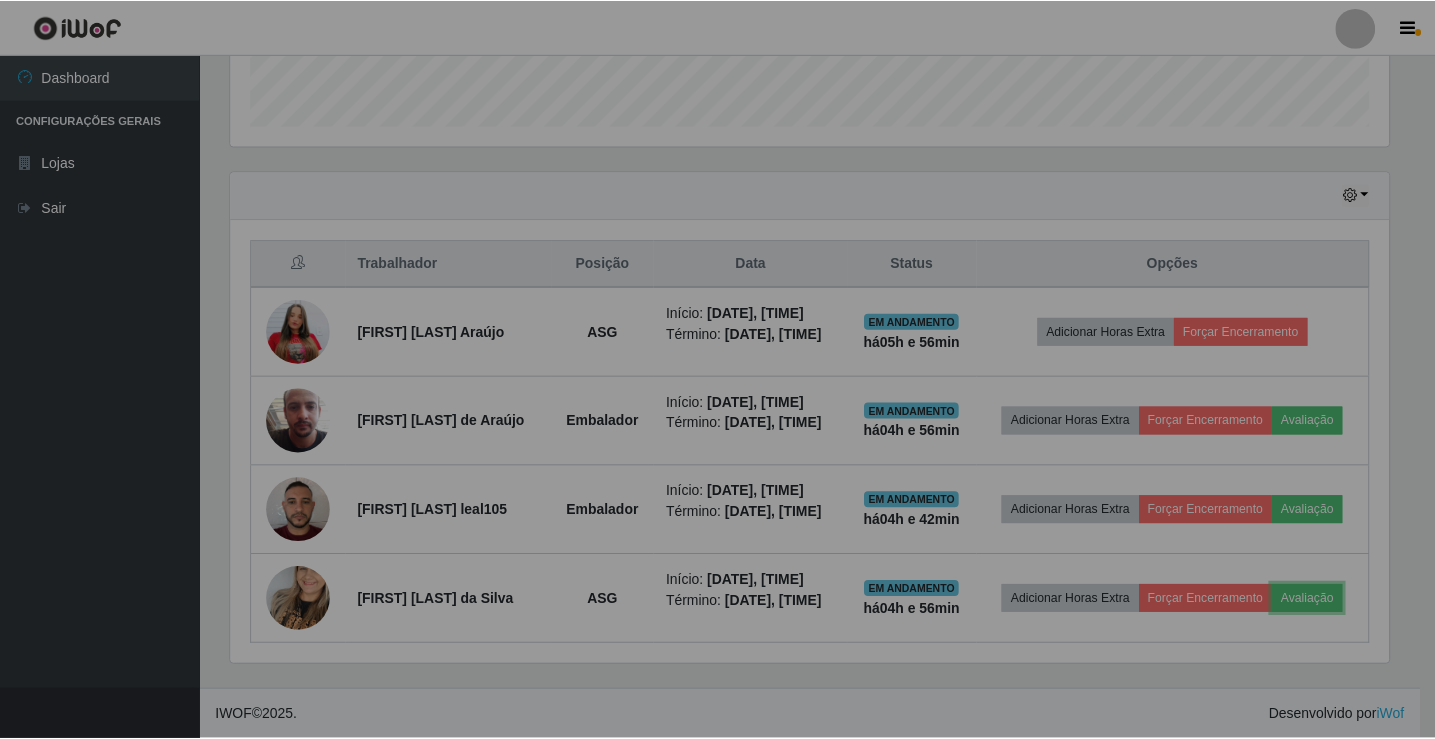 scroll, scrollTop: 999585, scrollLeft: 998827, axis: both 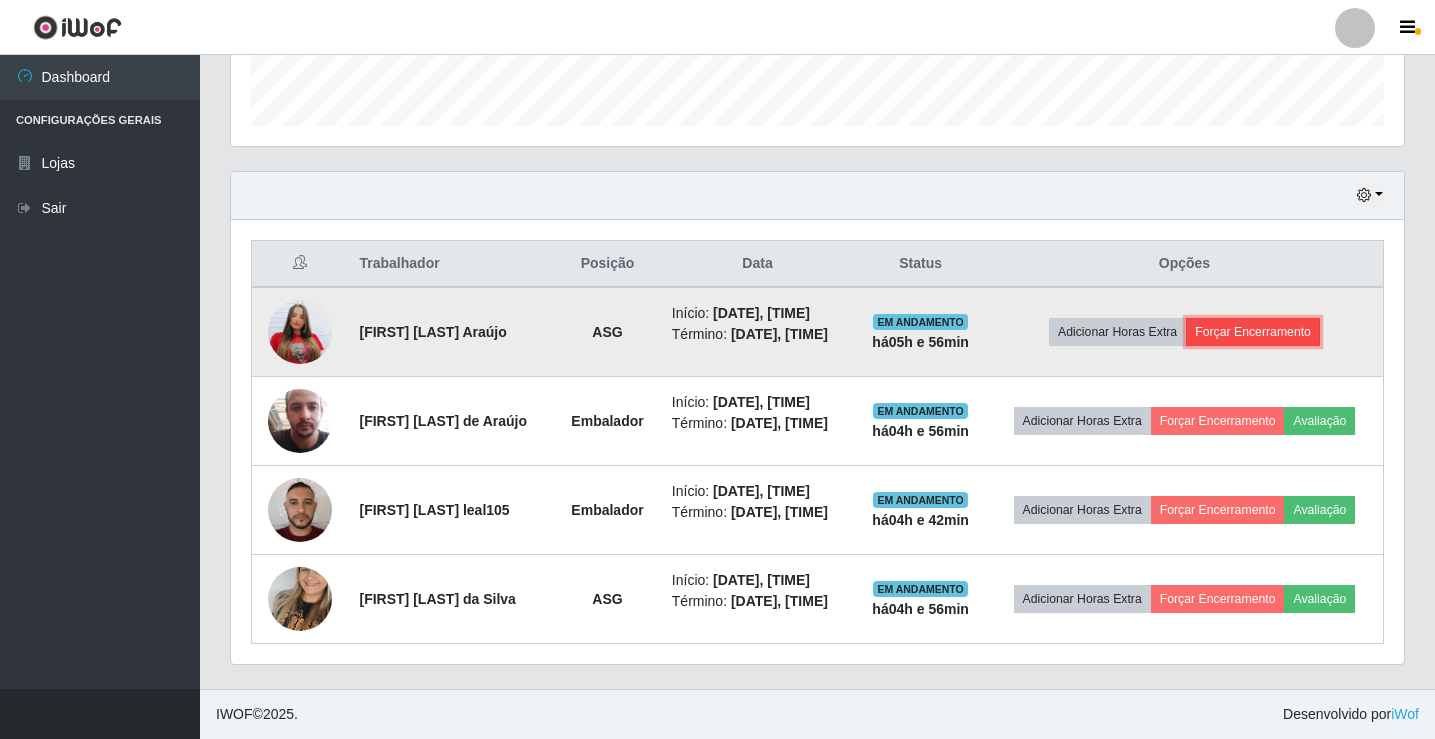 click on "Forçar Encerramento" at bounding box center (1253, 332) 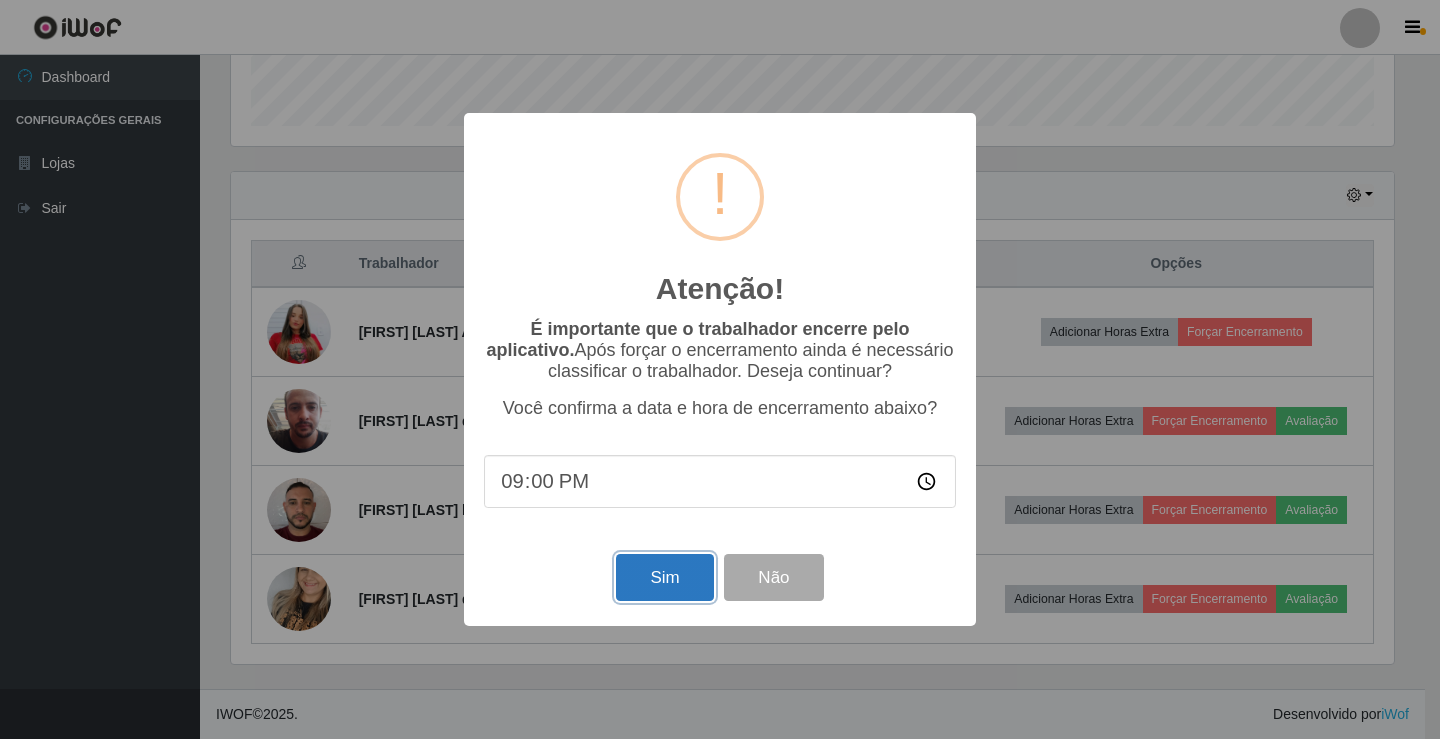 click on "Sim" at bounding box center [664, 577] 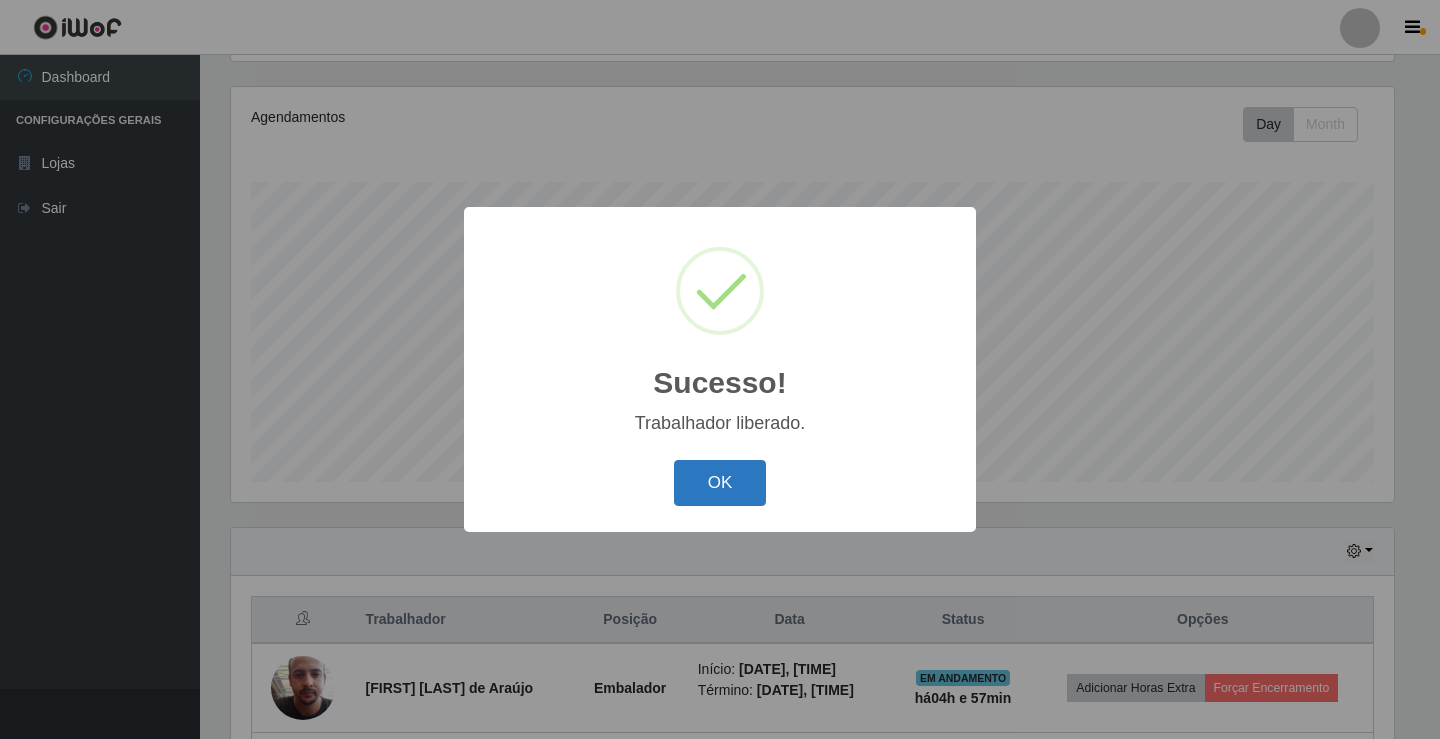 click on "OK" at bounding box center [720, 483] 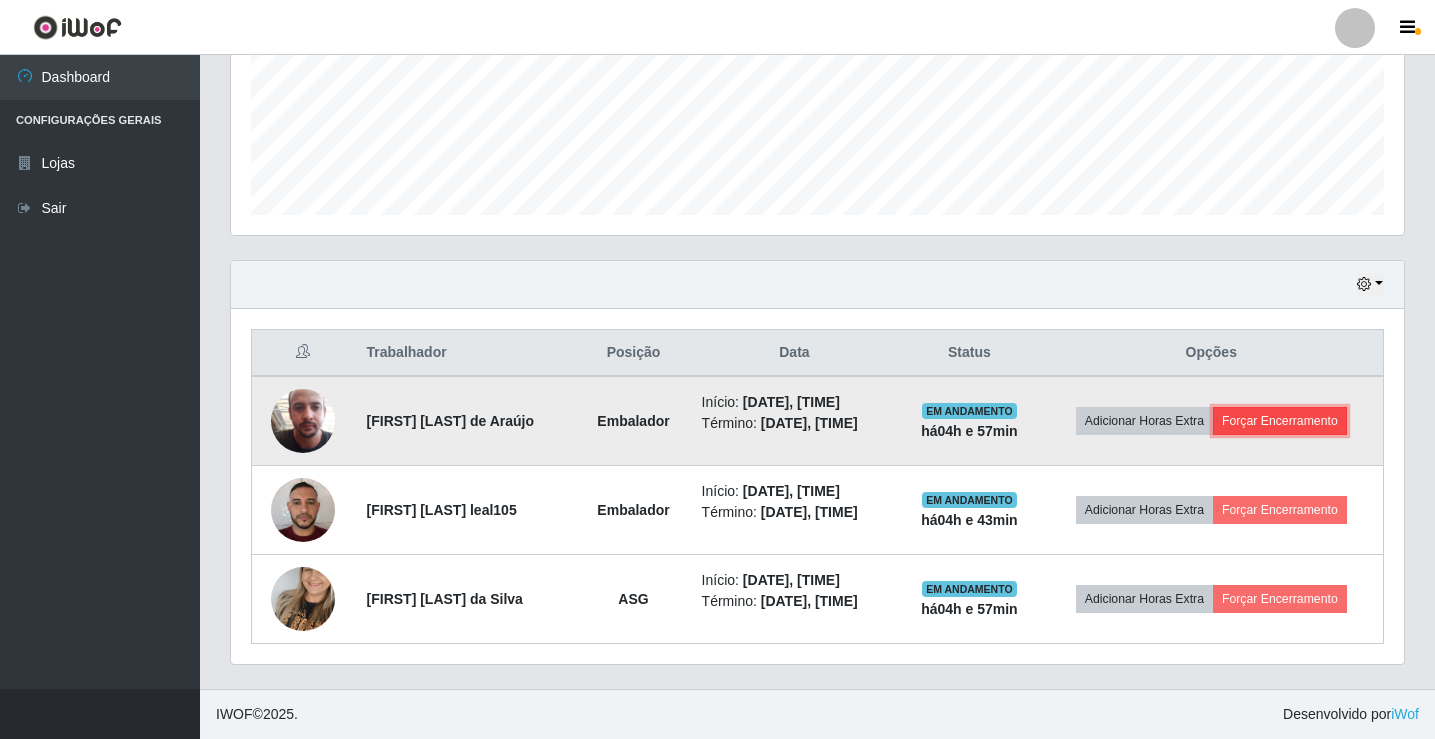click on "Forçar Encerramento" at bounding box center [1280, 421] 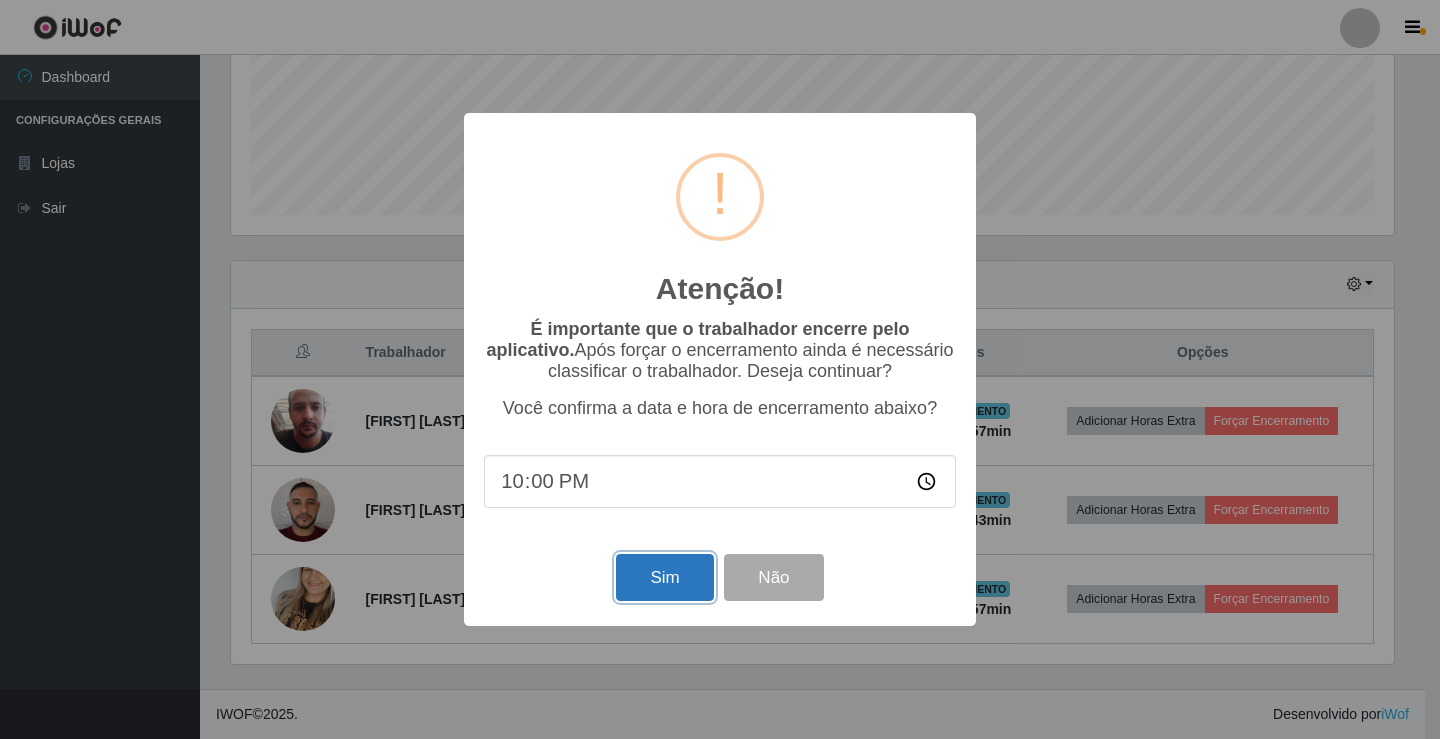 click on "Sim" at bounding box center [664, 577] 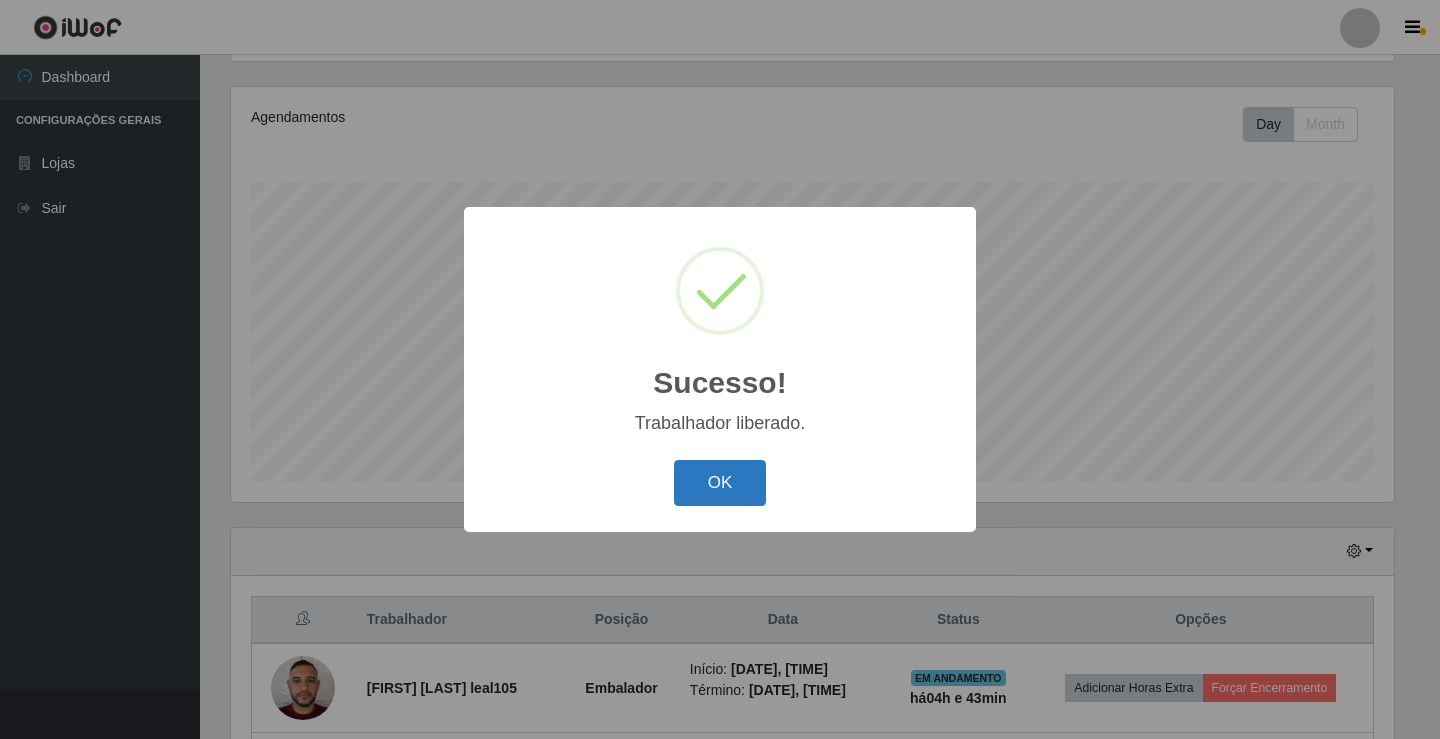 click on "OK" at bounding box center (720, 483) 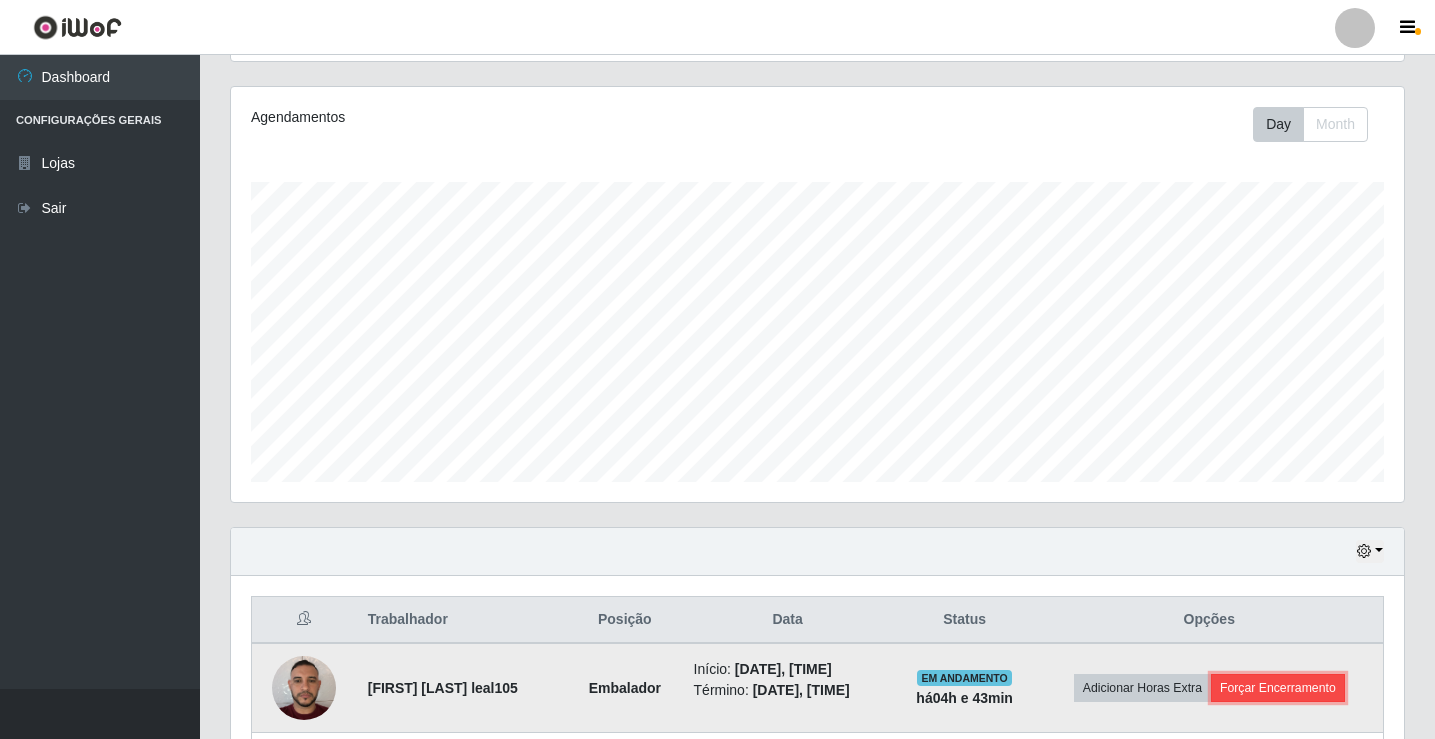 click on "Forçar Encerramento" at bounding box center (1278, 688) 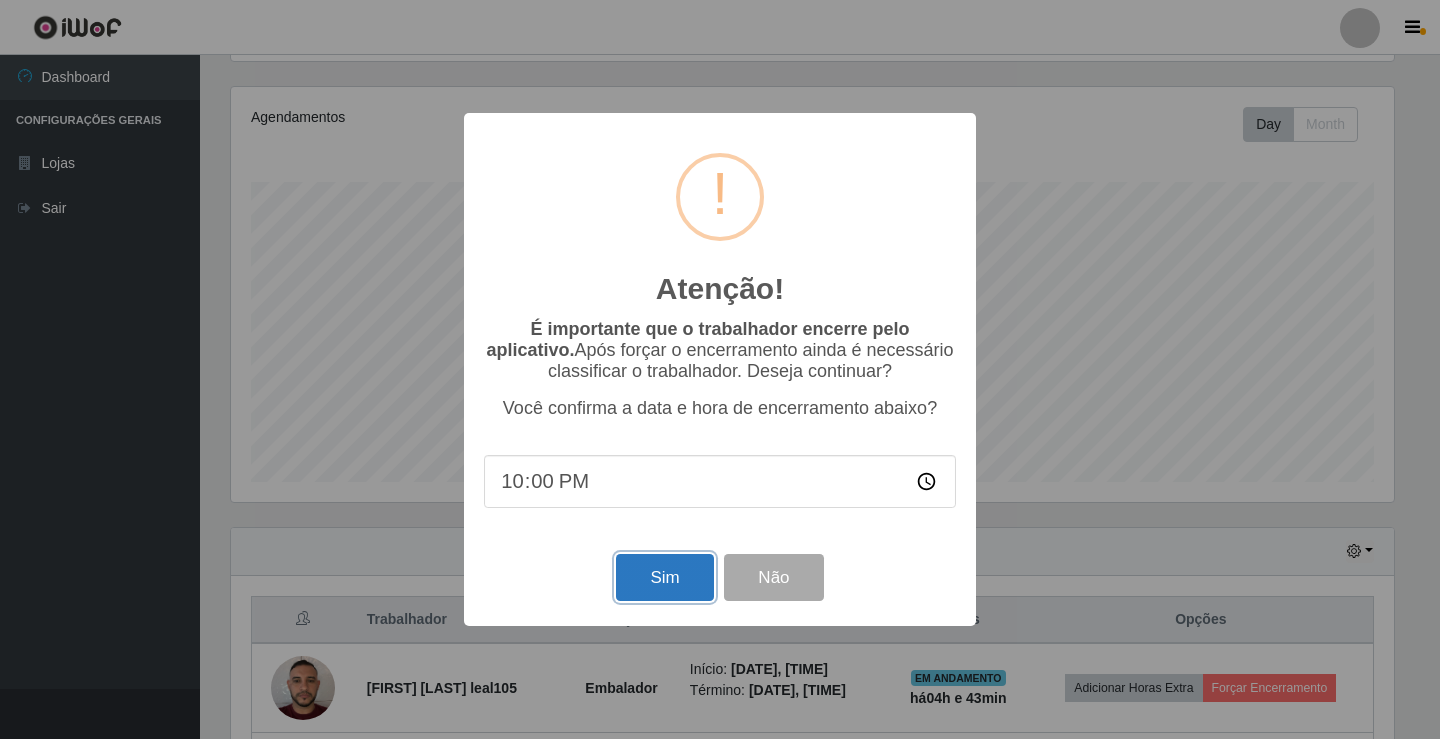 click on "Sim" at bounding box center (664, 577) 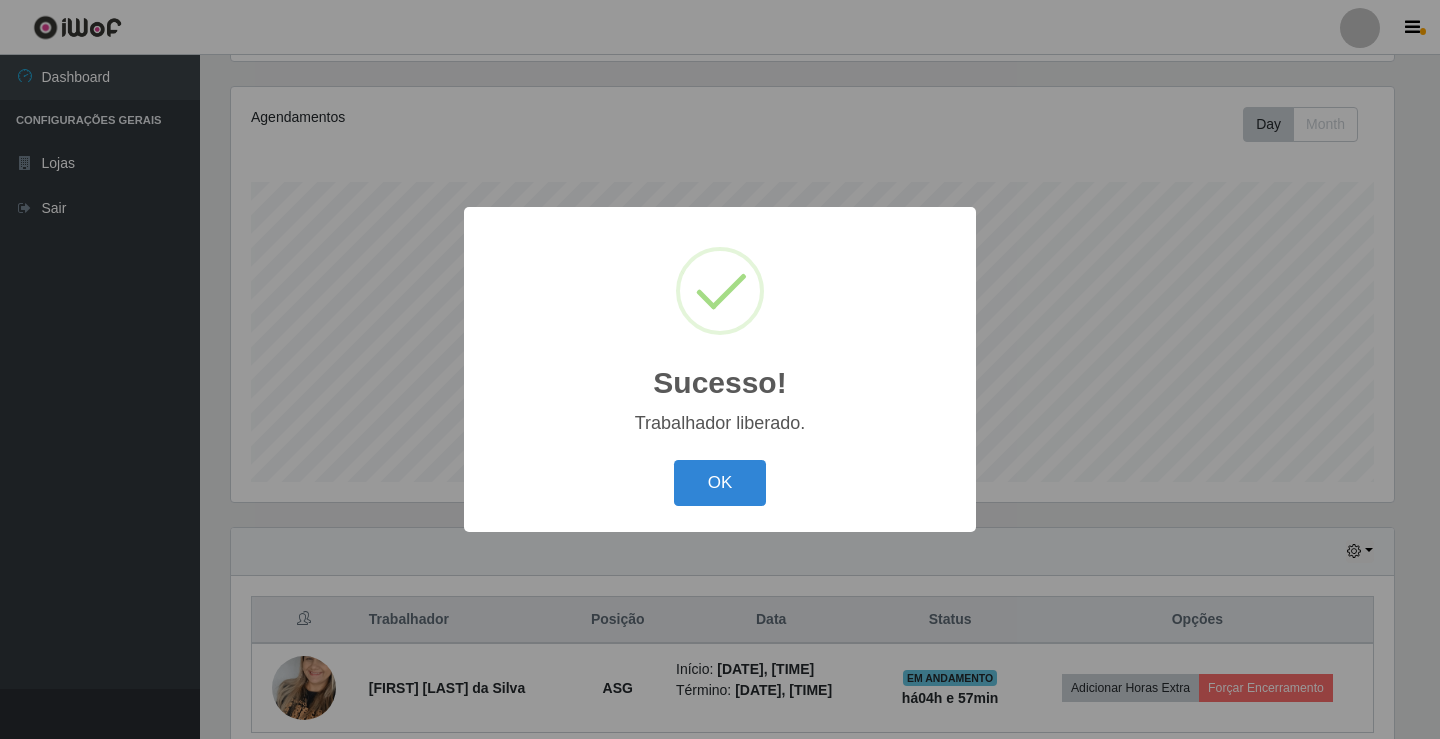 drag, startPoint x: 700, startPoint y: 489, endPoint x: 718, endPoint y: 500, distance: 21.095022 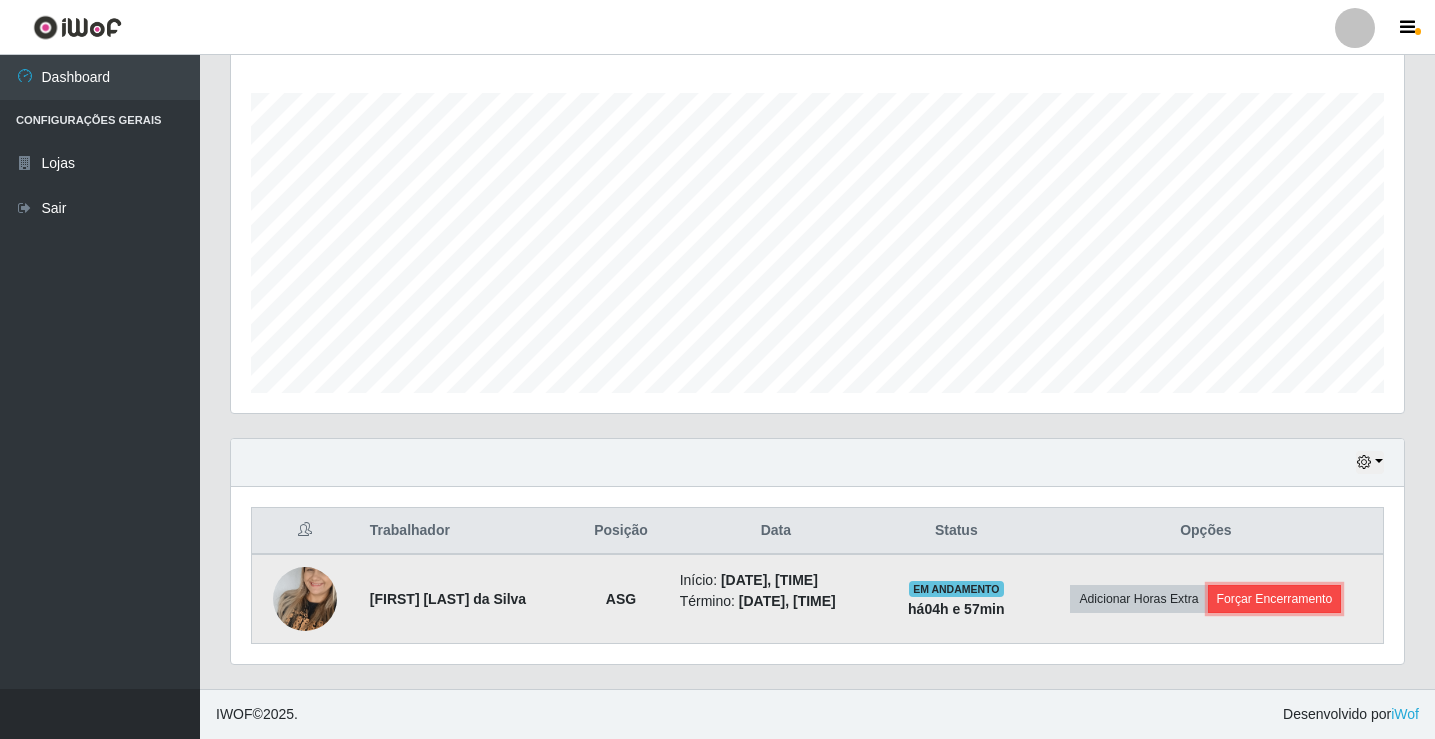click on "Forçar Encerramento" at bounding box center (1275, 599) 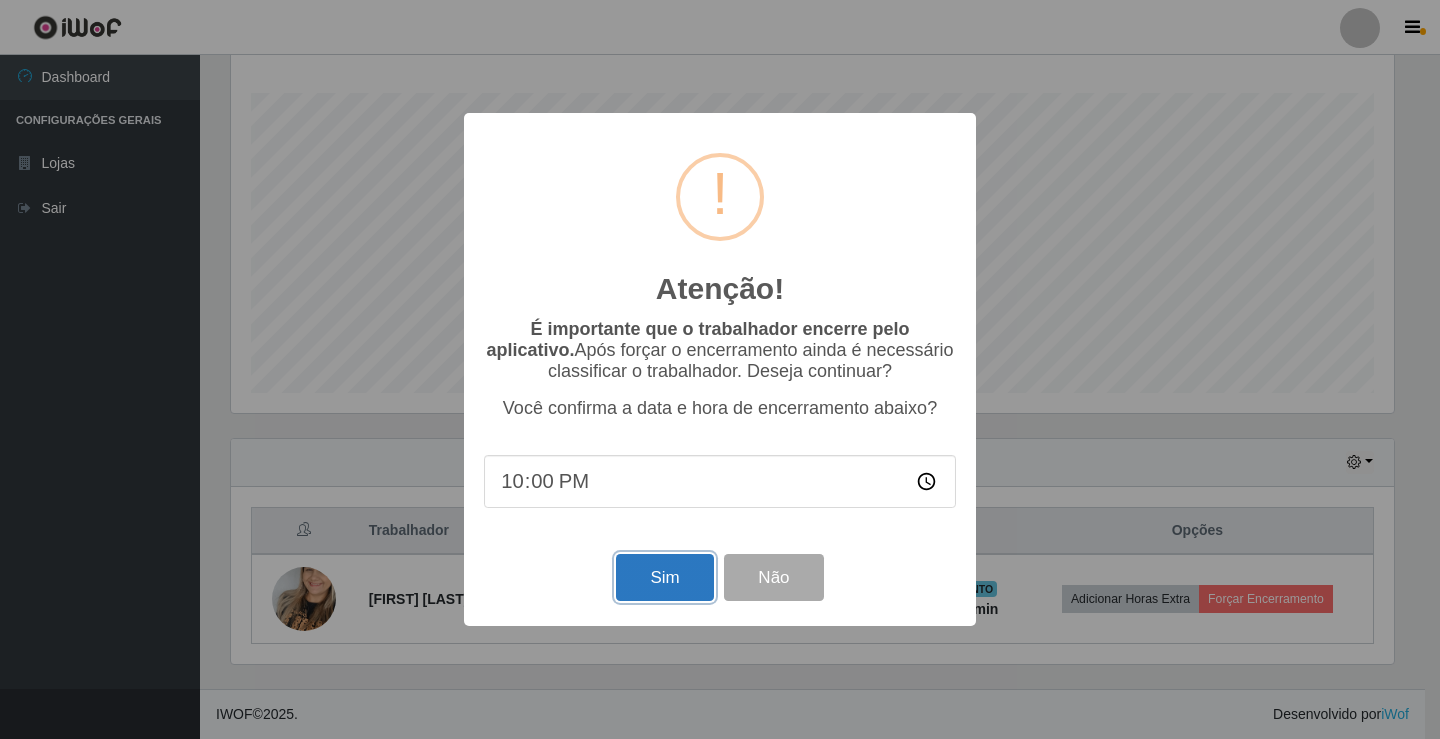 click on "Sim" at bounding box center (664, 577) 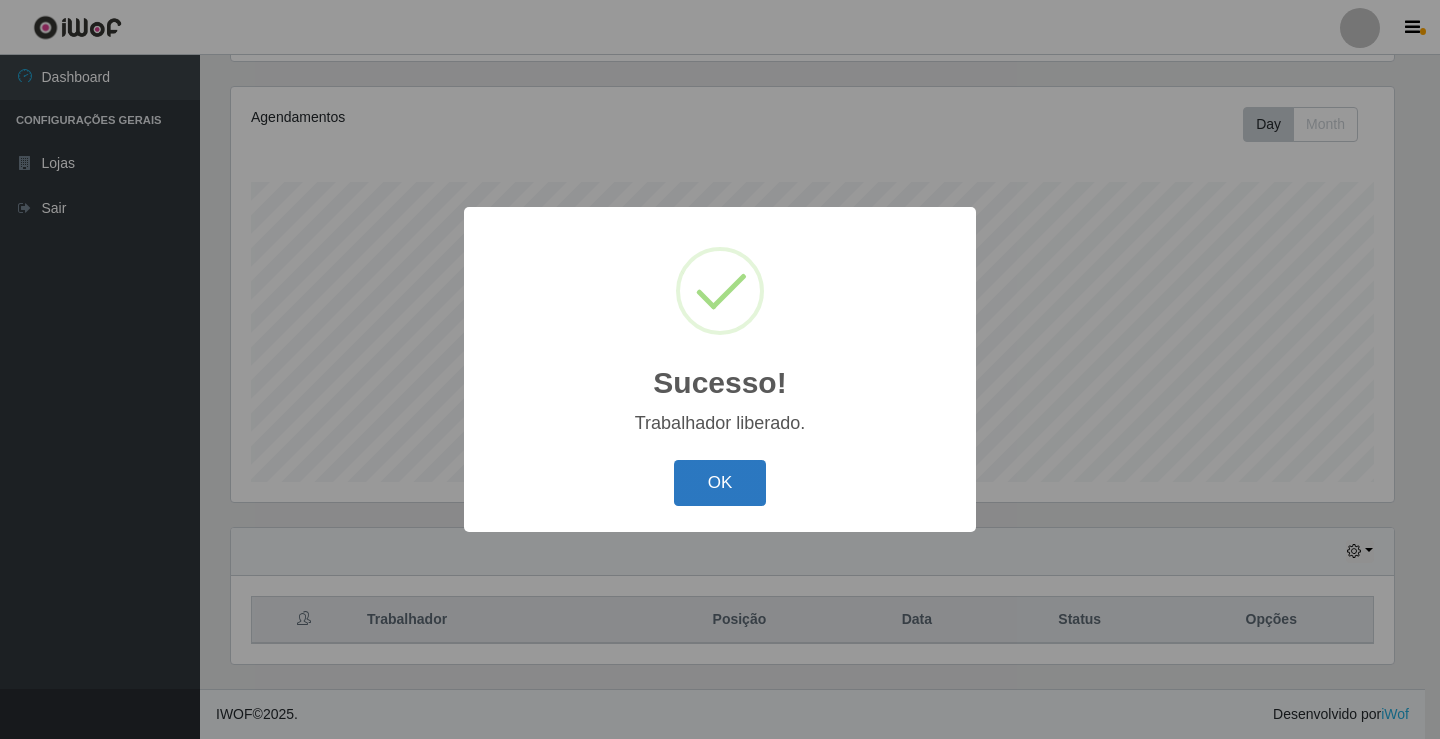 click on "OK" at bounding box center [720, 483] 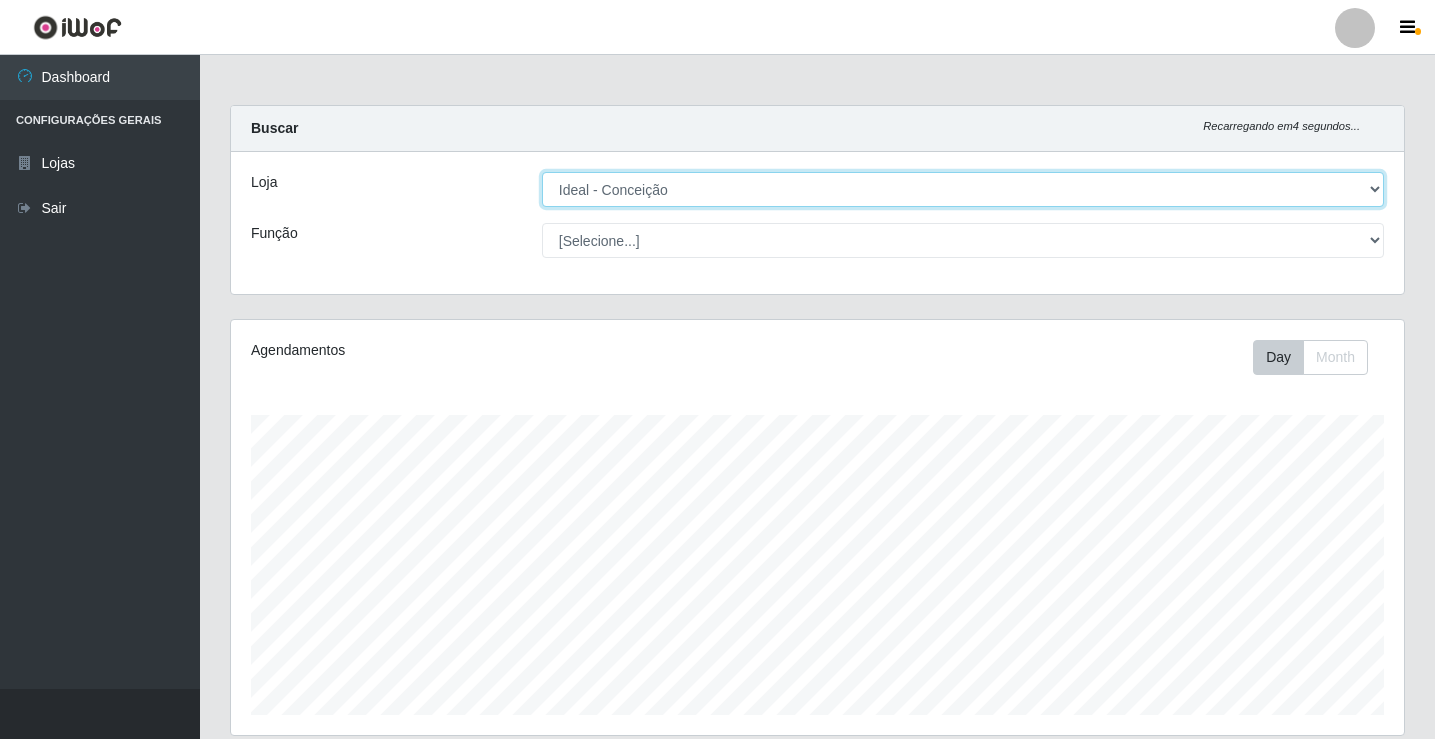 click on "[Selecione...] Ideal - Conceição" at bounding box center [963, 189] 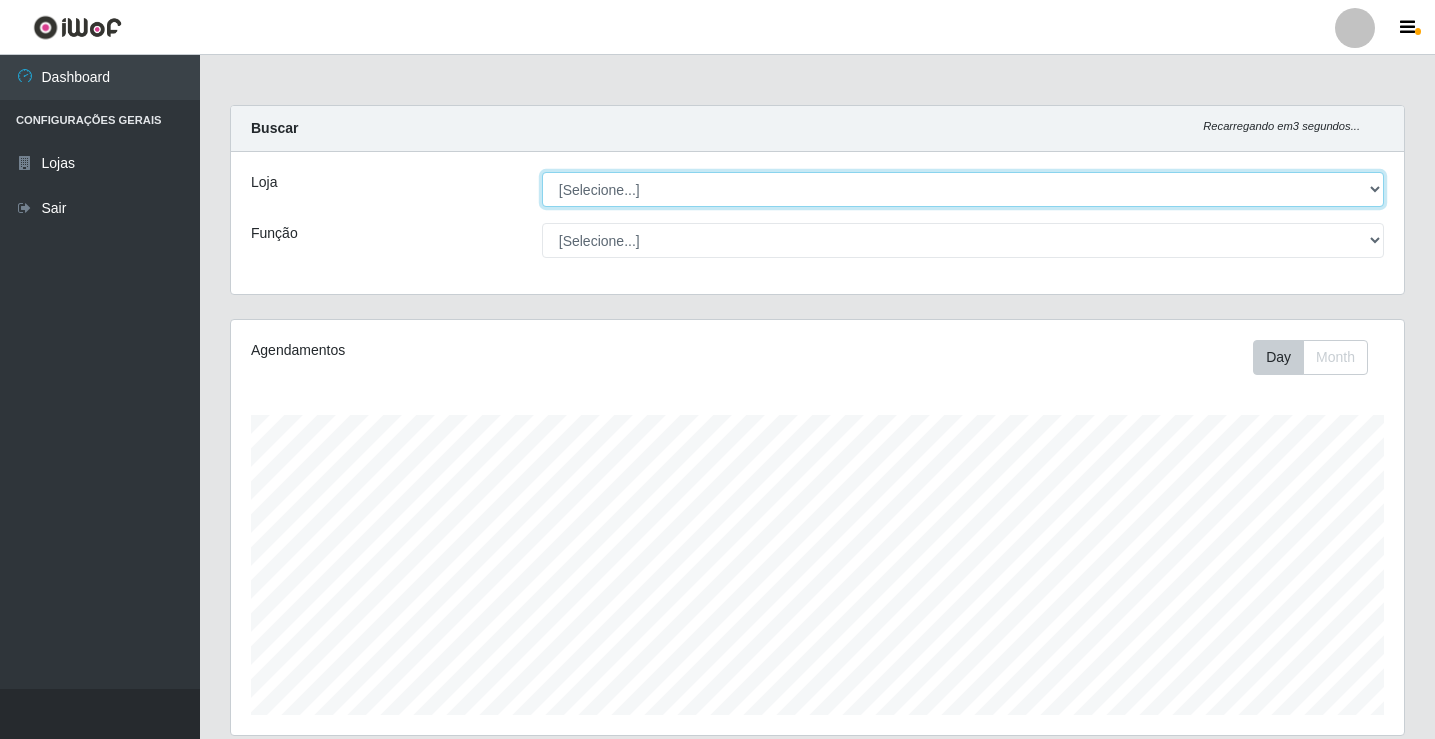 click on "[Selecione...] Ideal - Conceição" at bounding box center [963, 189] 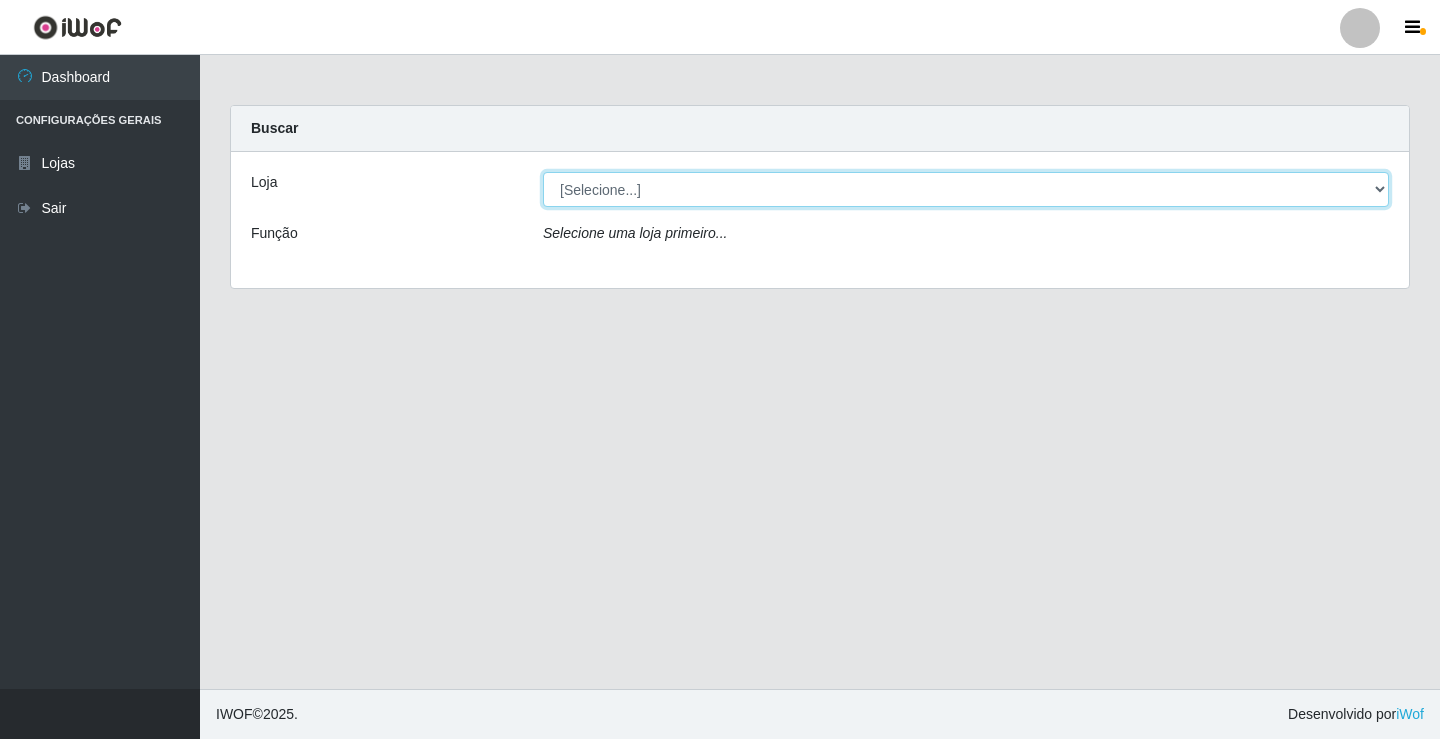 click on "[Selecione...] Ideal - Conceição" at bounding box center (966, 189) 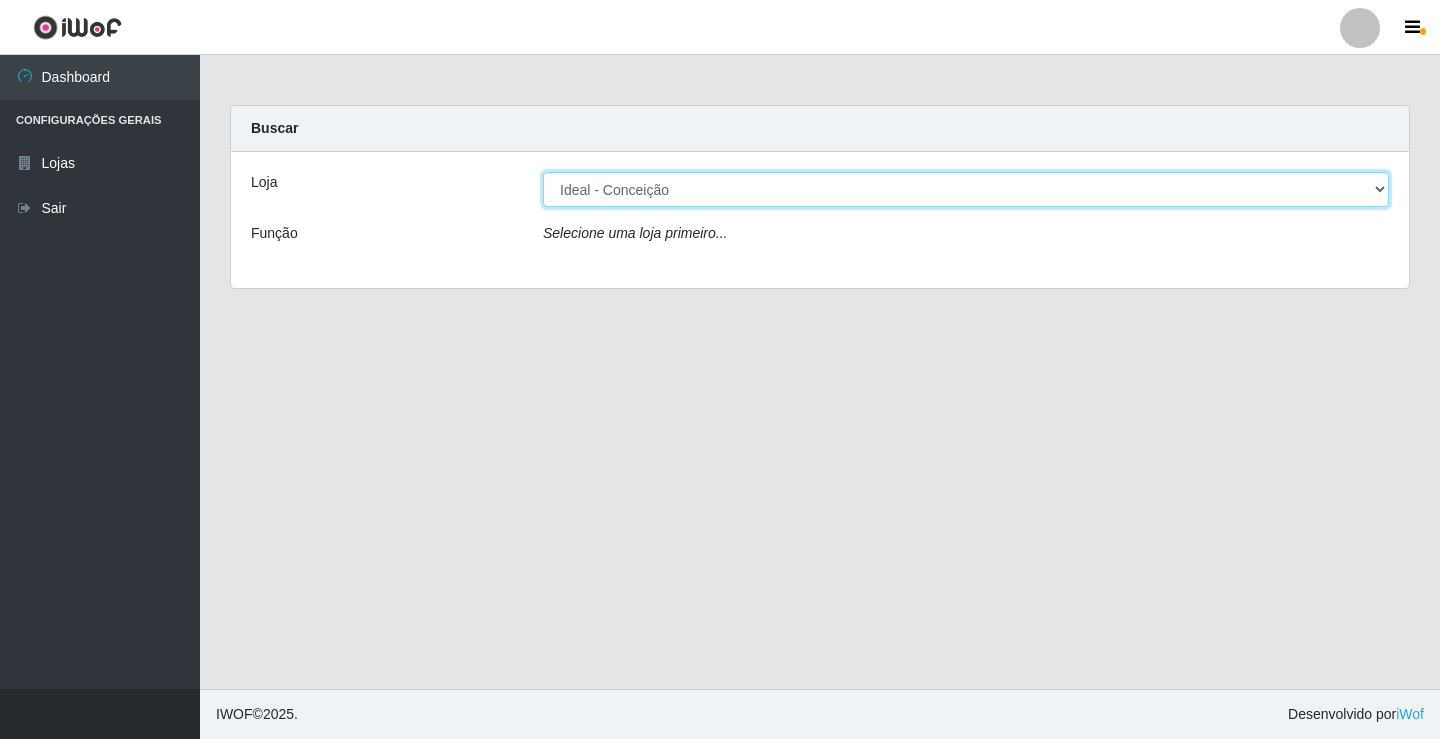 click on "[Selecione...] Ideal - Conceição" at bounding box center [966, 189] 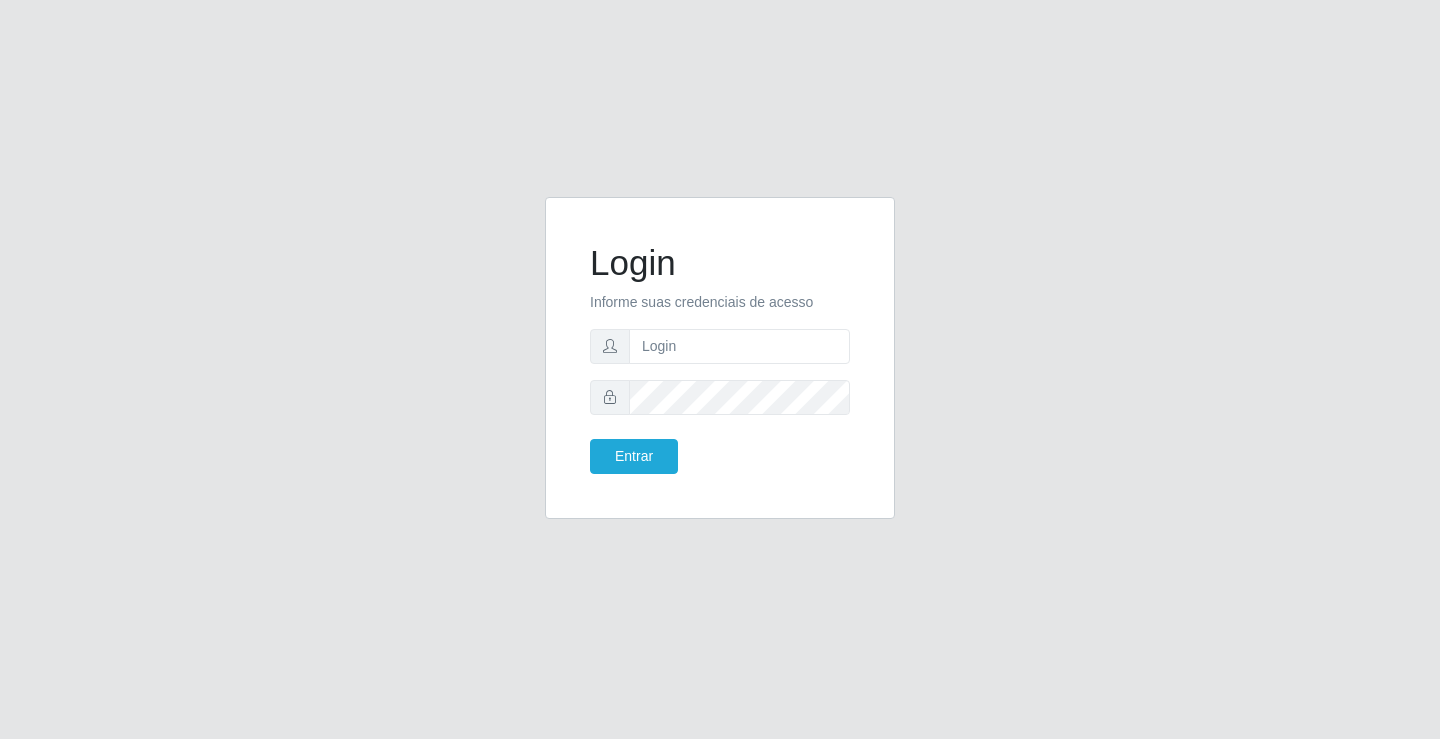 scroll, scrollTop: 0, scrollLeft: 0, axis: both 